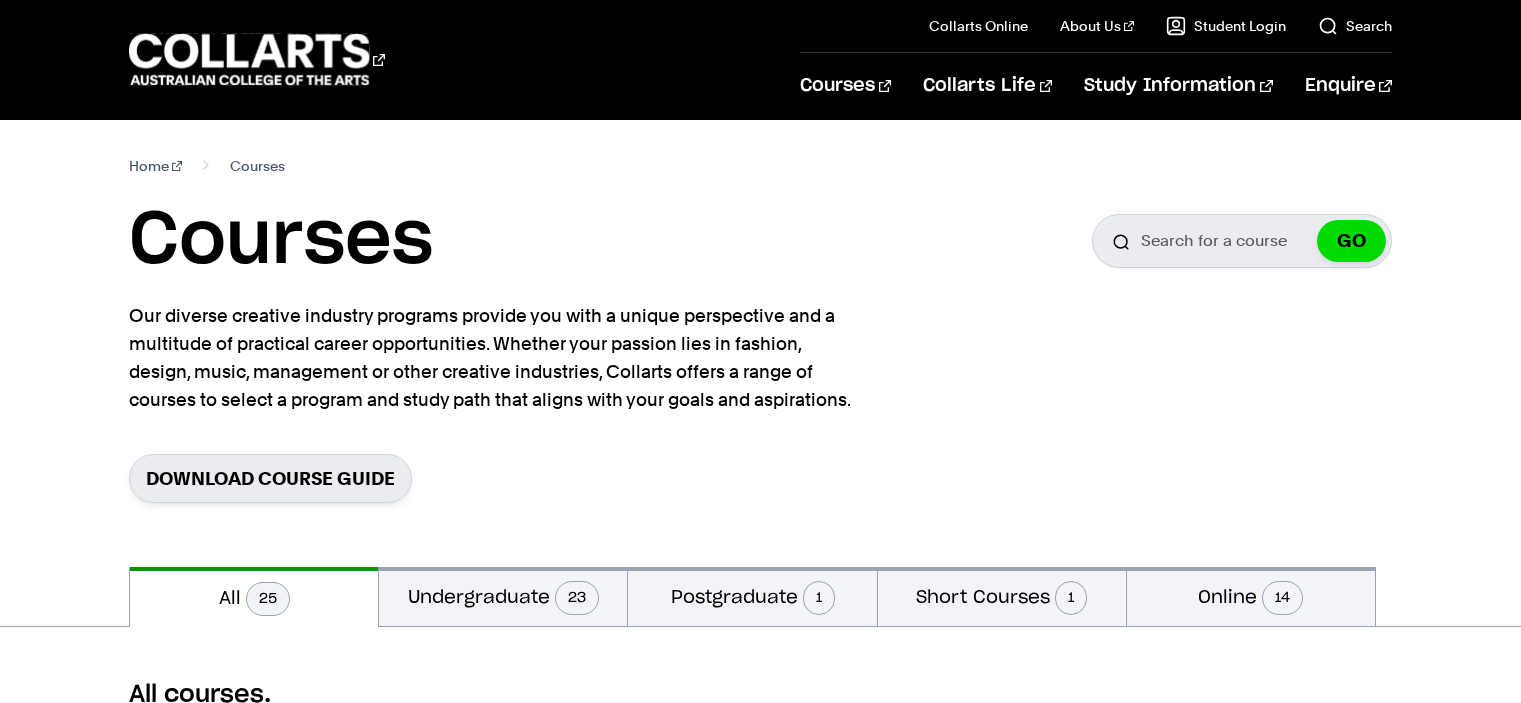 scroll, scrollTop: 200, scrollLeft: 0, axis: vertical 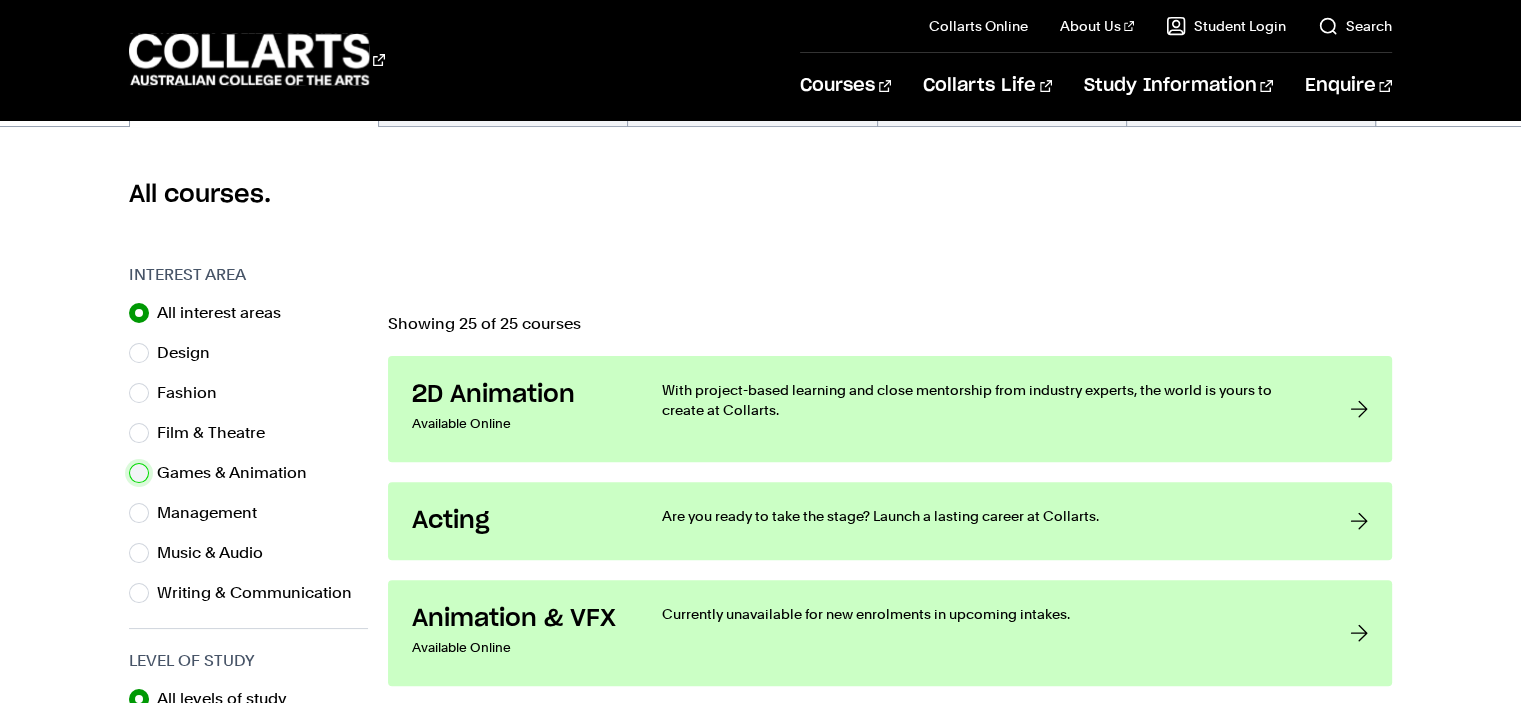 click on "Games & Animation" at bounding box center [139, 473] 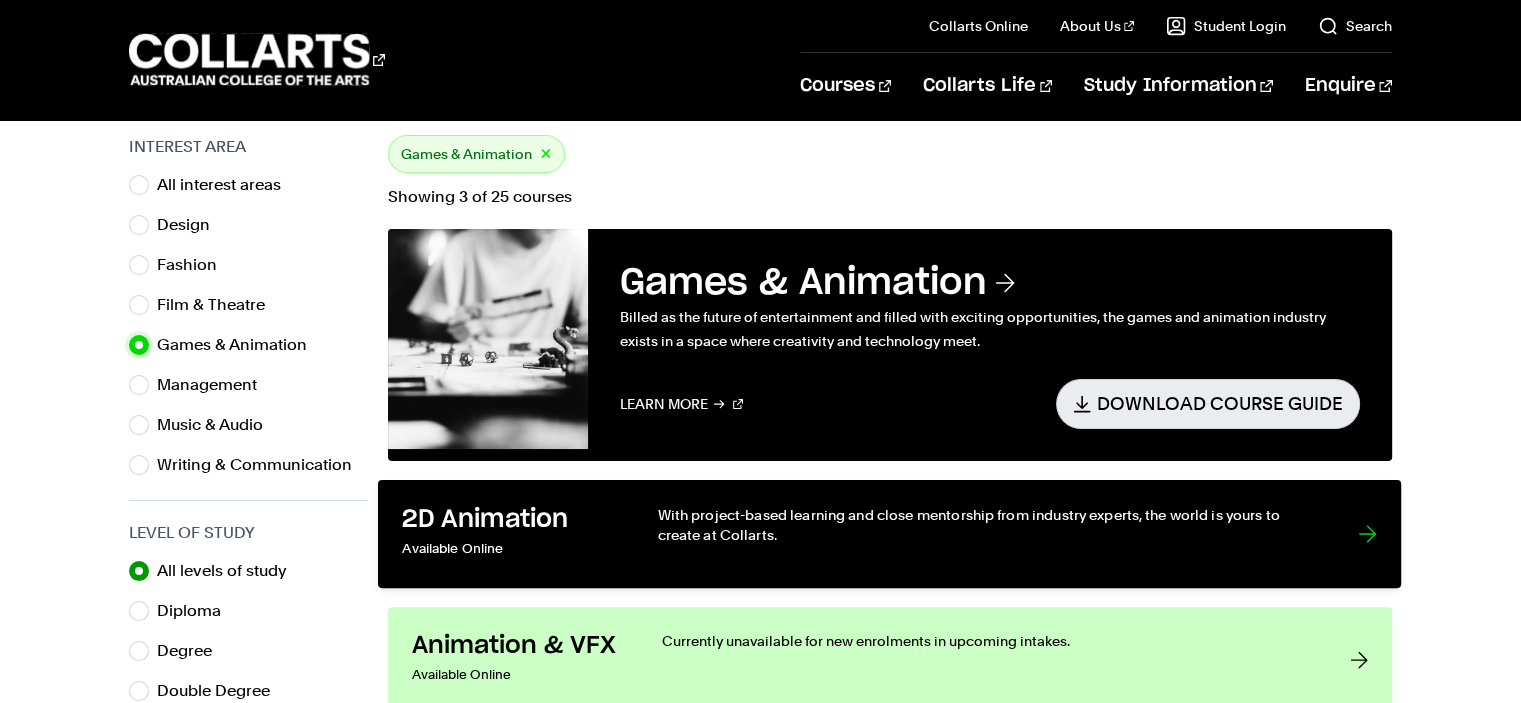 scroll, scrollTop: 600, scrollLeft: 0, axis: vertical 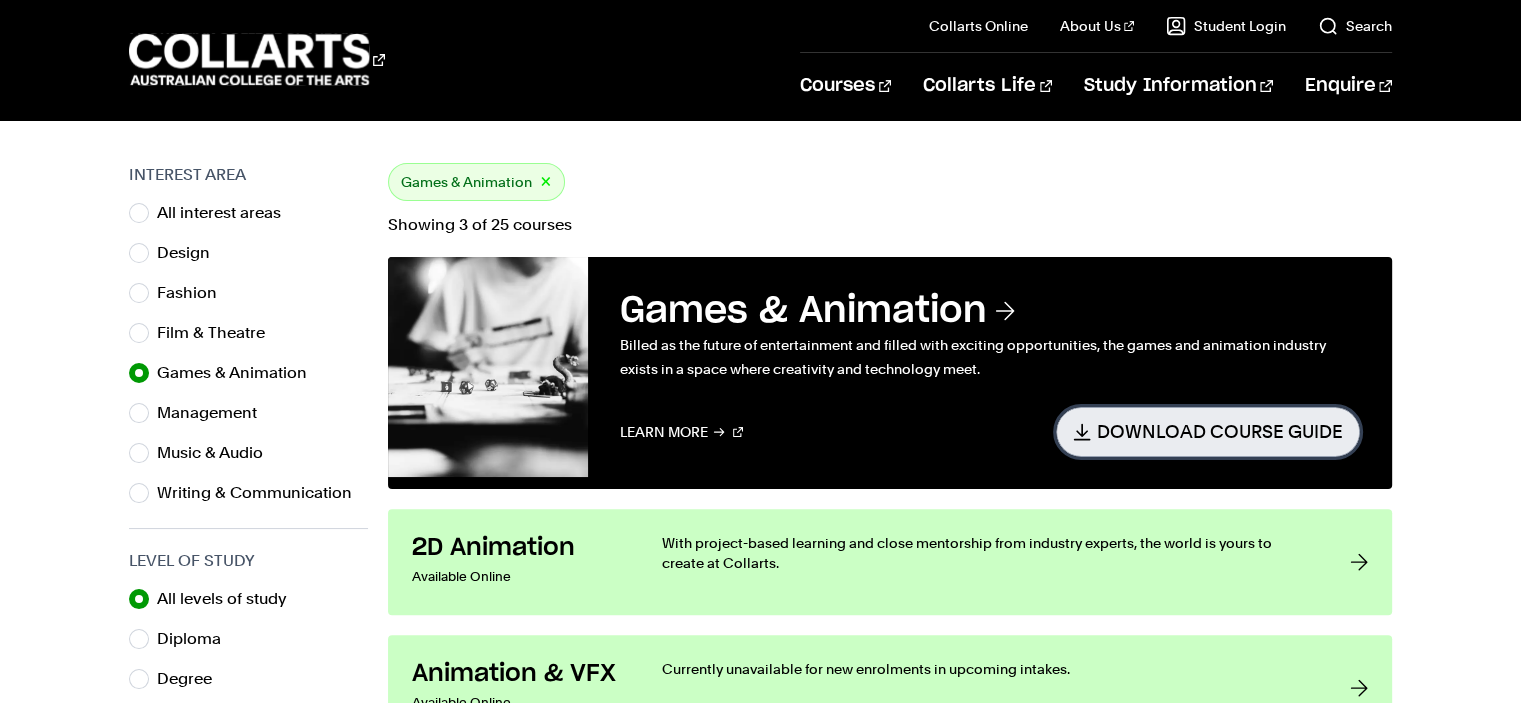 click on "Download Course Guide" at bounding box center (1208, 431) 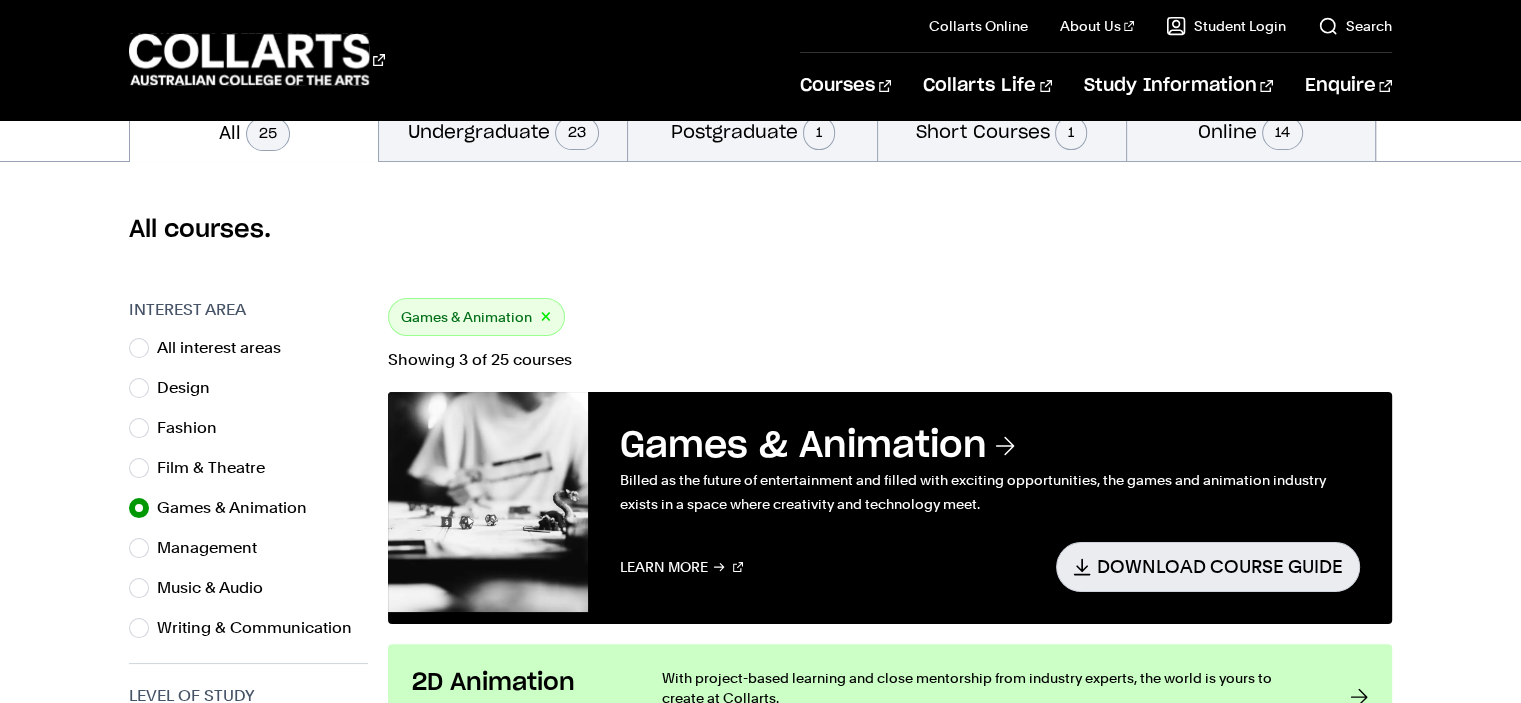 scroll, scrollTop: 500, scrollLeft: 0, axis: vertical 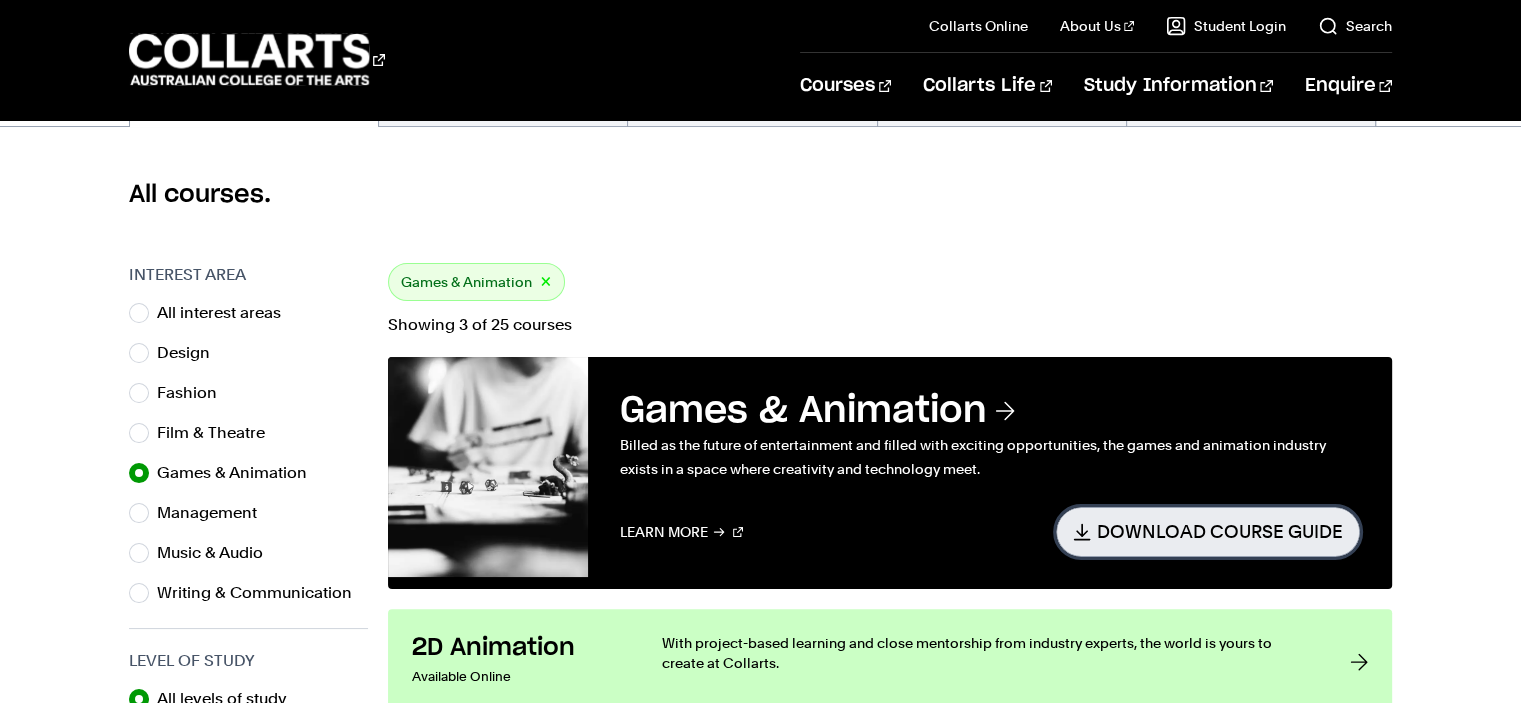 click on "Download Course Guide" at bounding box center [1208, 531] 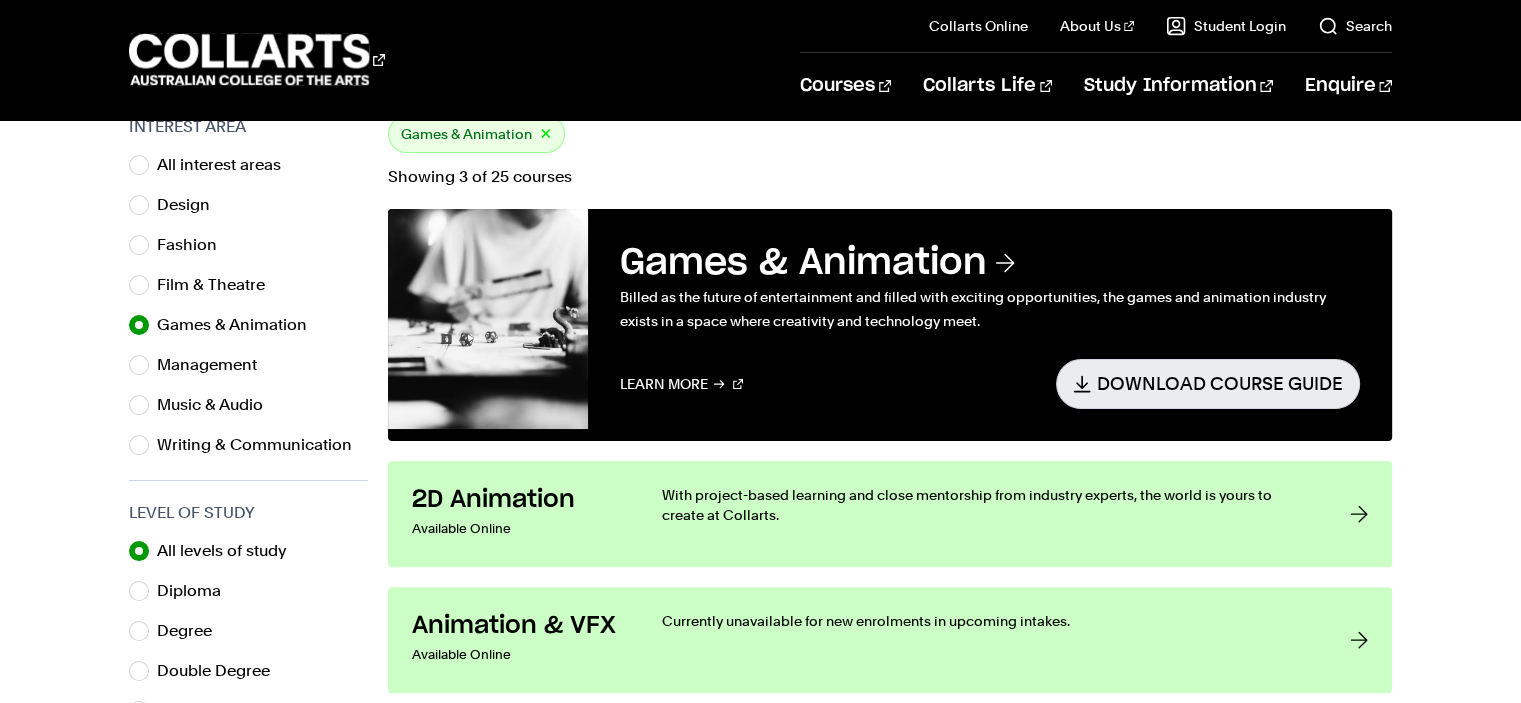 scroll, scrollTop: 643, scrollLeft: 0, axis: vertical 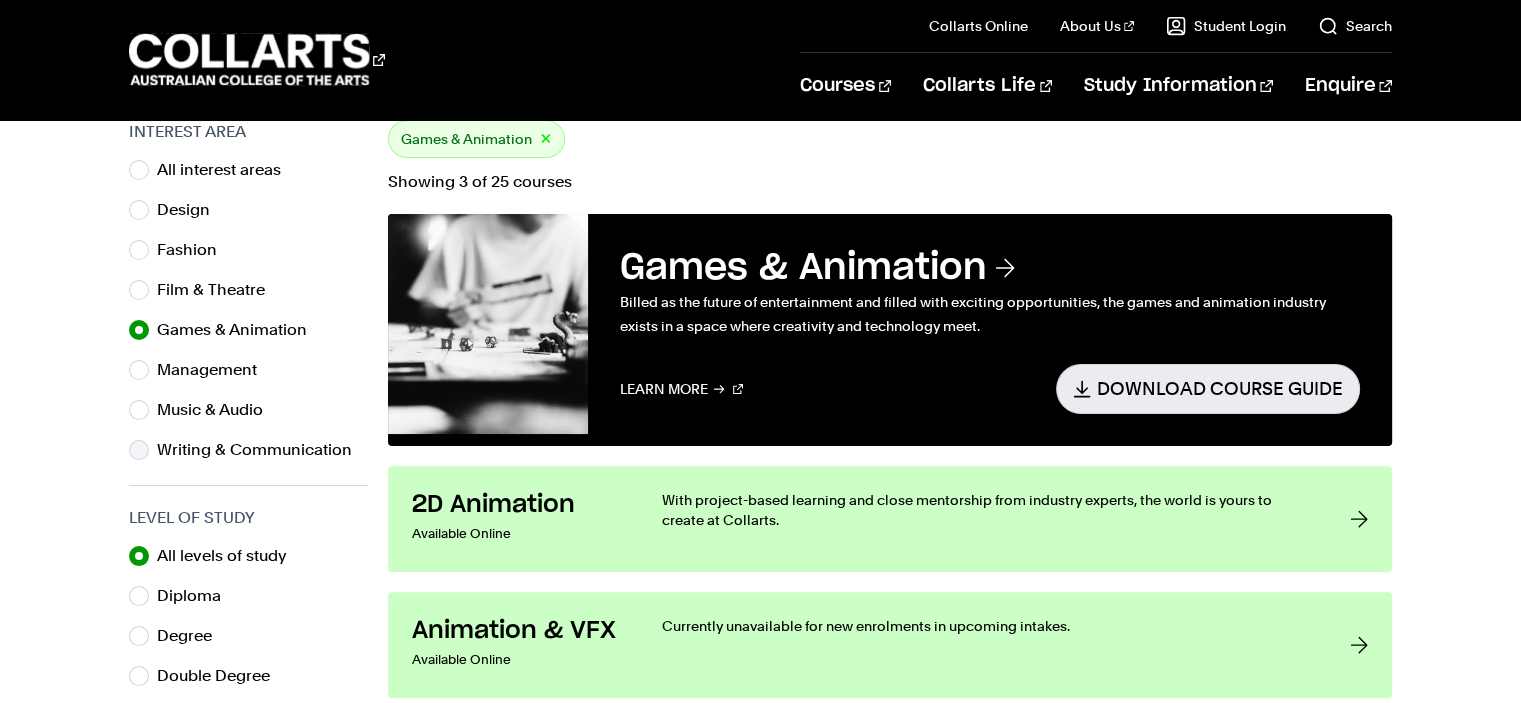 click on "Writing &
Communication" at bounding box center [262, 450] 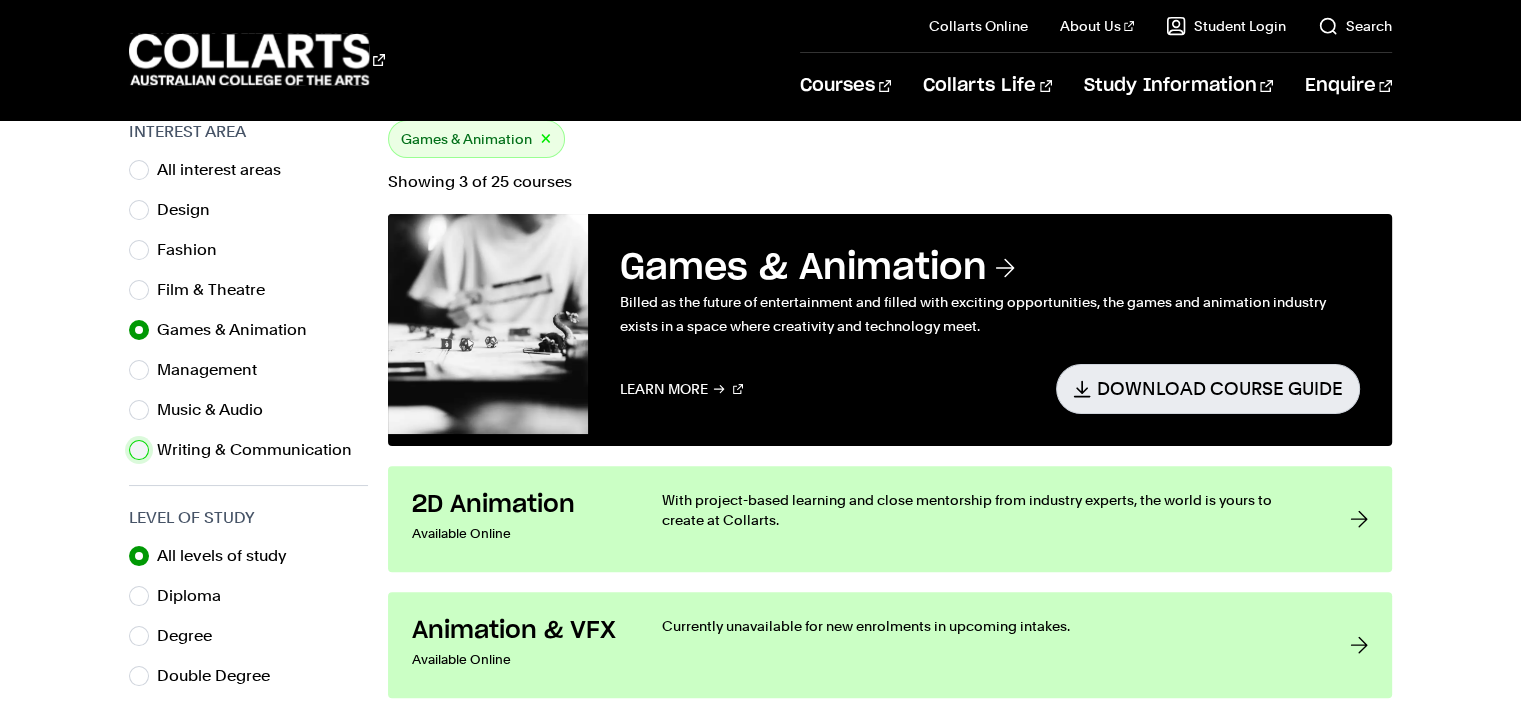 radio on "true" 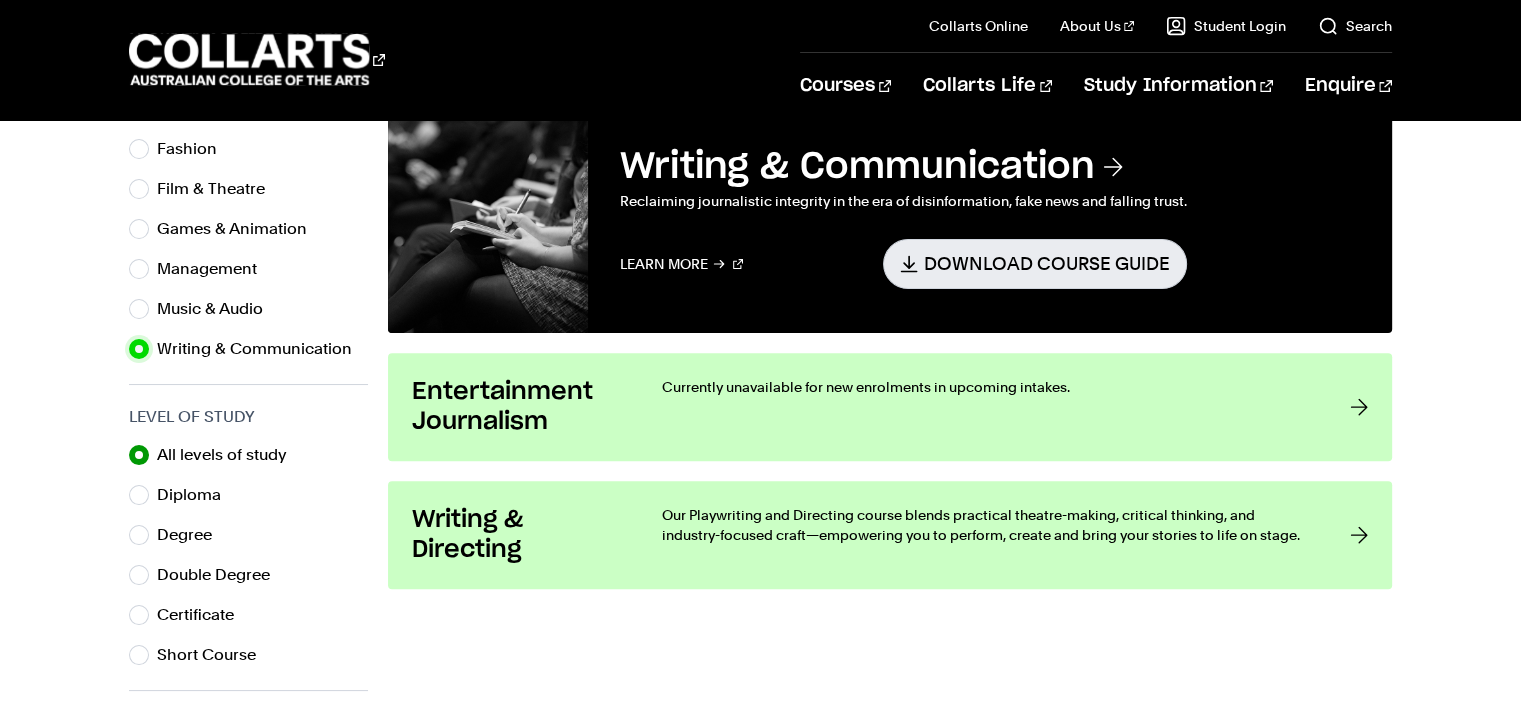 scroll, scrollTop: 736, scrollLeft: 0, axis: vertical 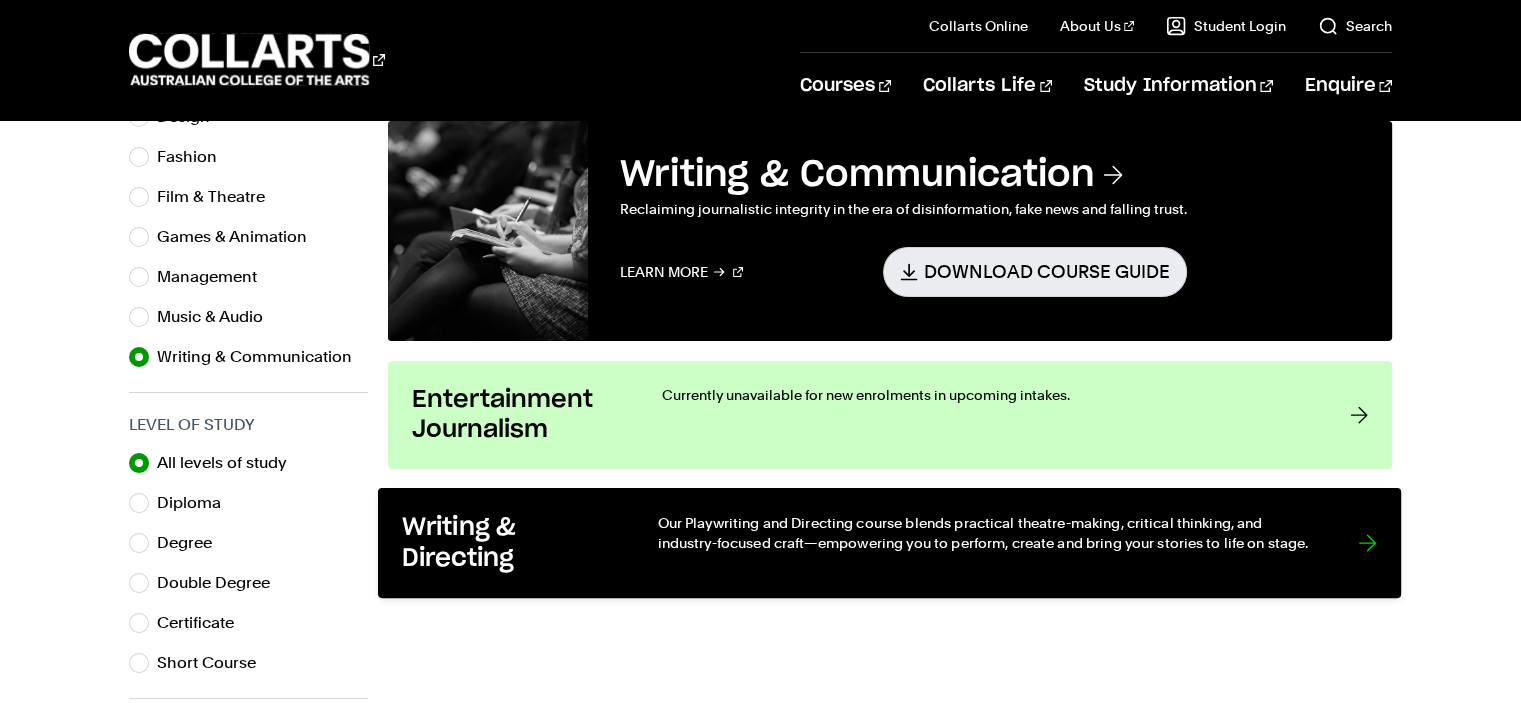 click on "Writing & Directing
Our Playwriting and Directing course blends practical theatre-making, critical thinking, and industry-focused craft—empowering you to perform, create and bring your stories to life on stage." at bounding box center (890, 543) 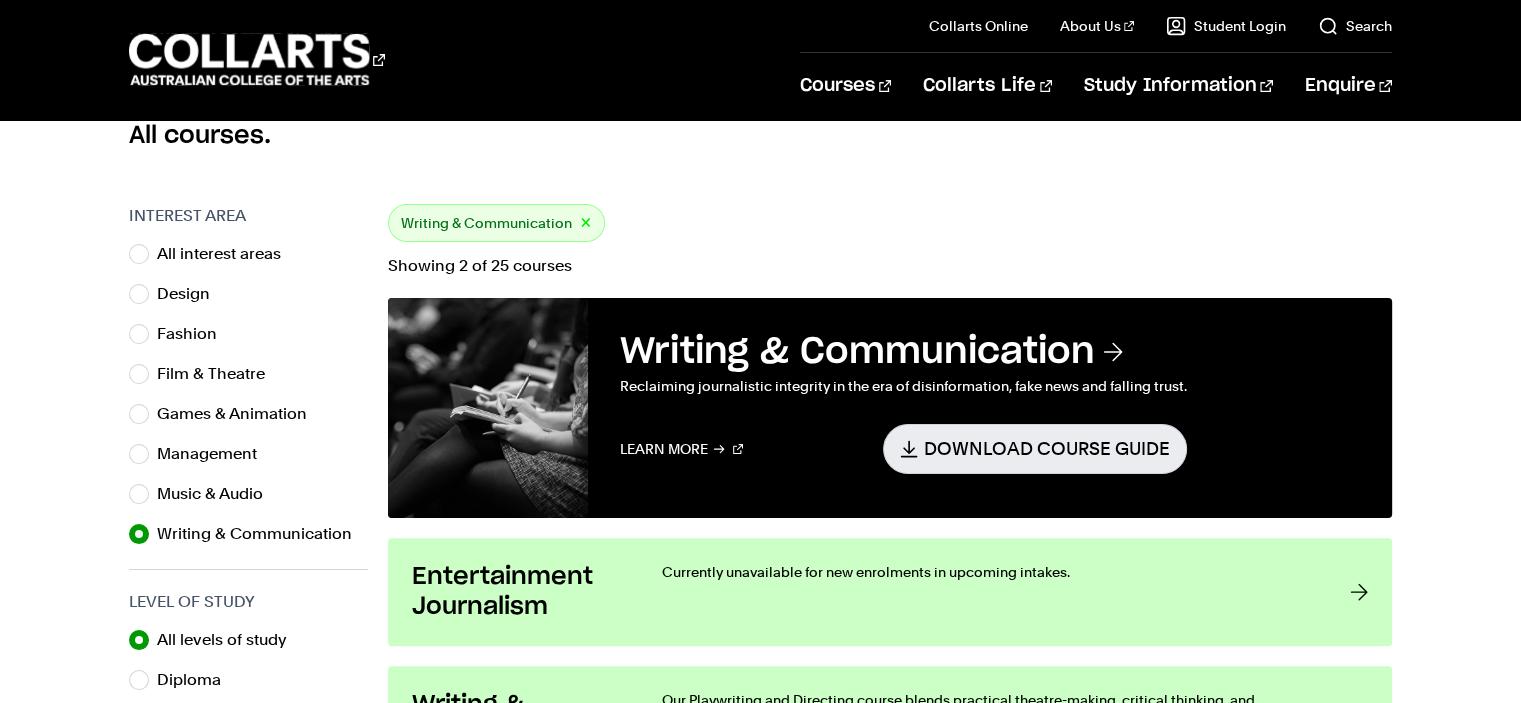 scroll, scrollTop: 556, scrollLeft: 0, axis: vertical 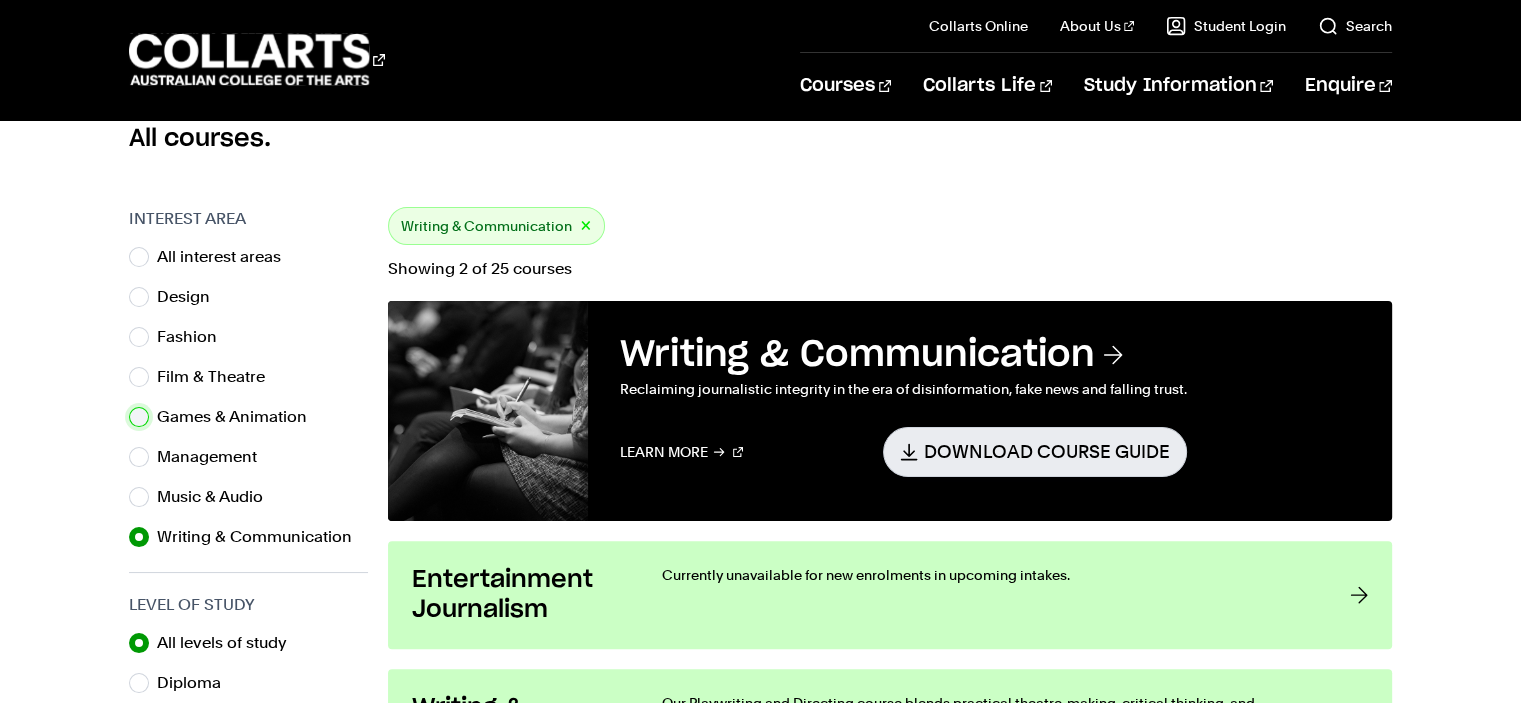click on "Games & Animation" at bounding box center (139, 417) 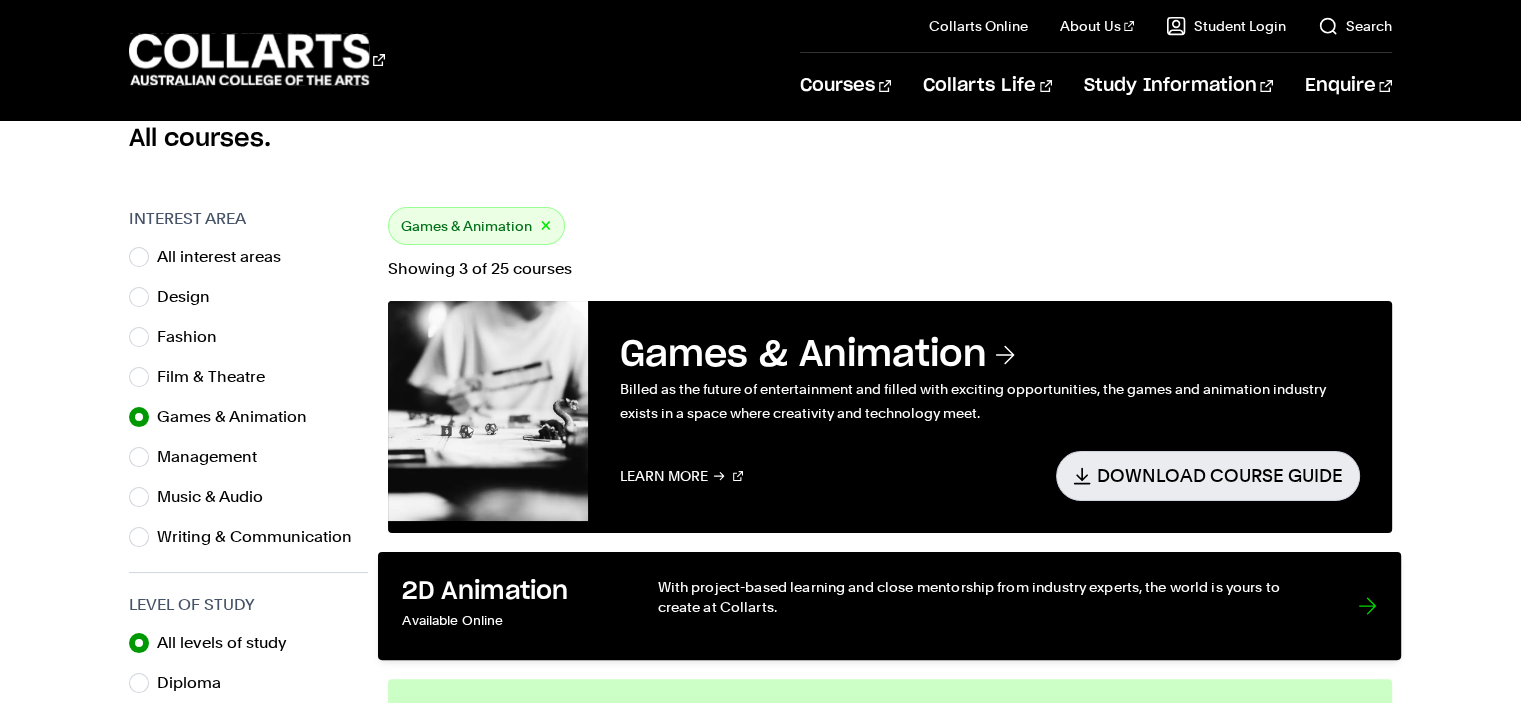 click on "2D Animation
Available Online
With project-based learning and close mentorship from industry experts, the world is yours to create at Collarts." at bounding box center [890, 606] 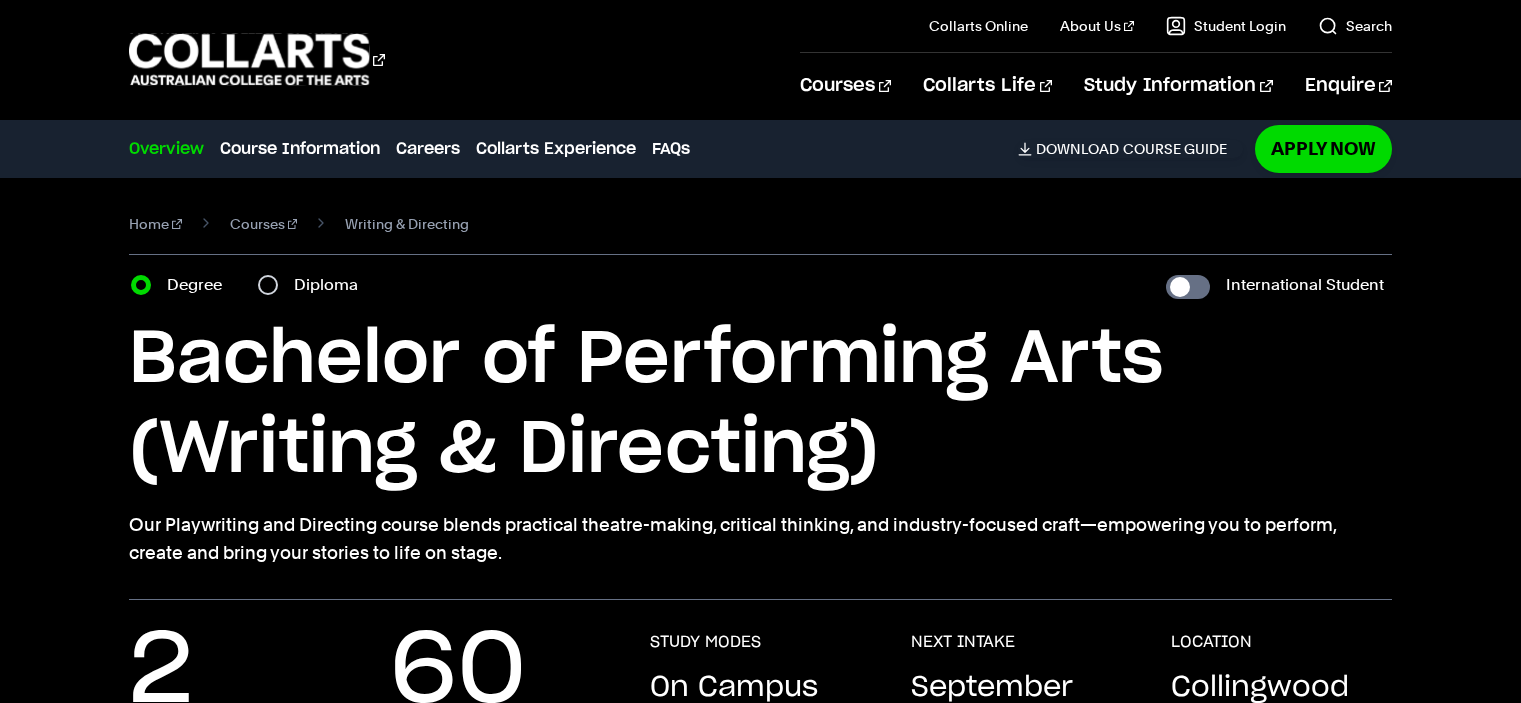 scroll, scrollTop: 99, scrollLeft: 0, axis: vertical 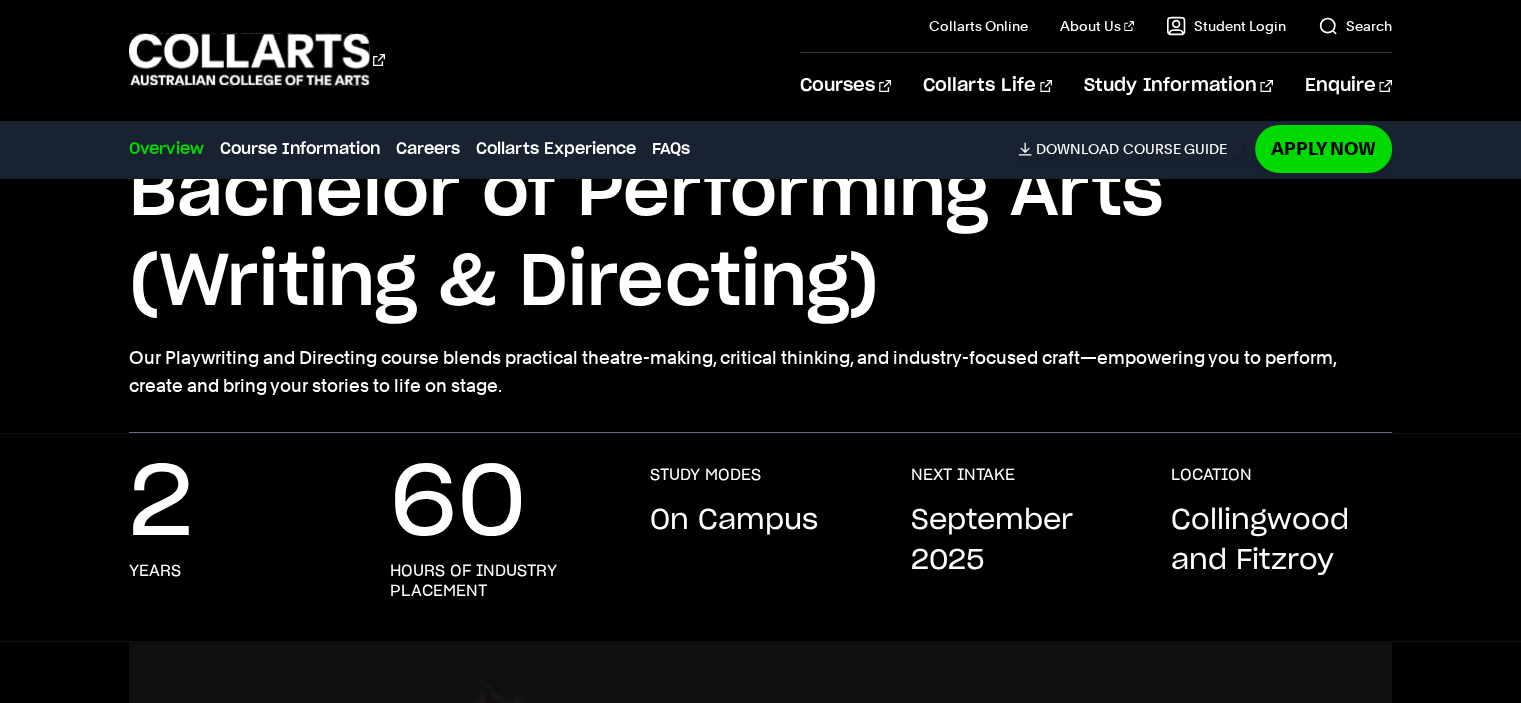 click on "2
years
60
hours of industry placement
STUDY MODES
On Campus
NEXT INTAKE
September 2025
LOCATION
Collingwood and Fitzroy" at bounding box center (760, 553) 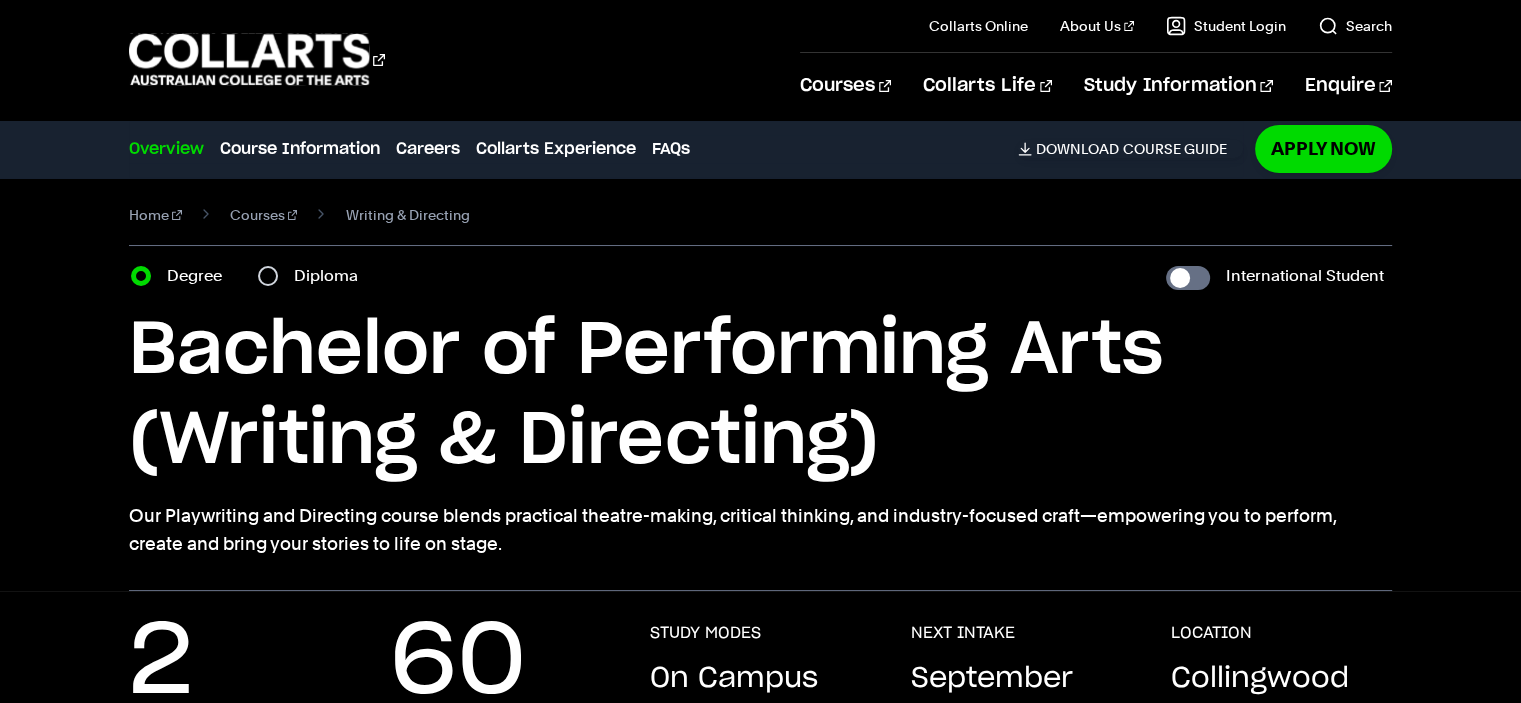 scroll, scrollTop: 0, scrollLeft: 0, axis: both 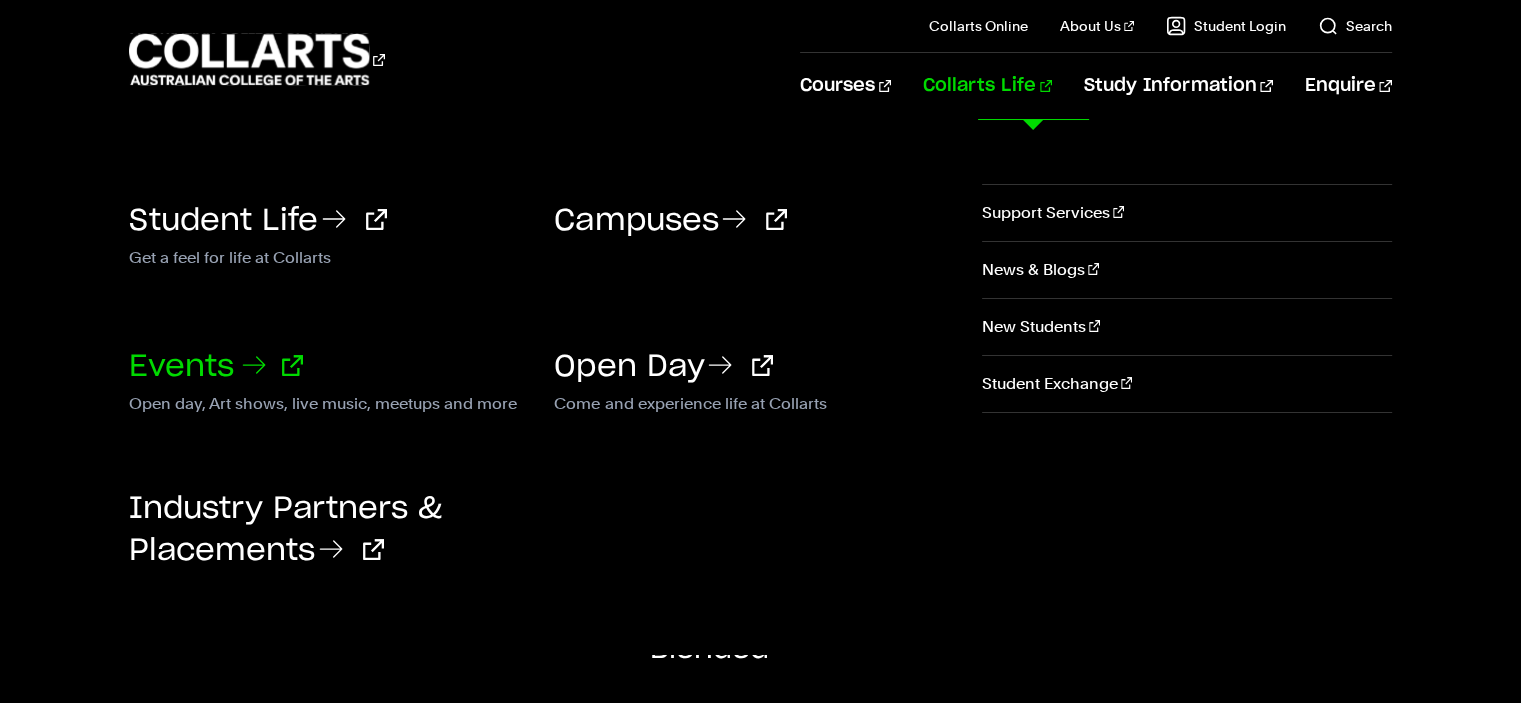 click on "Events" at bounding box center (216, 367) 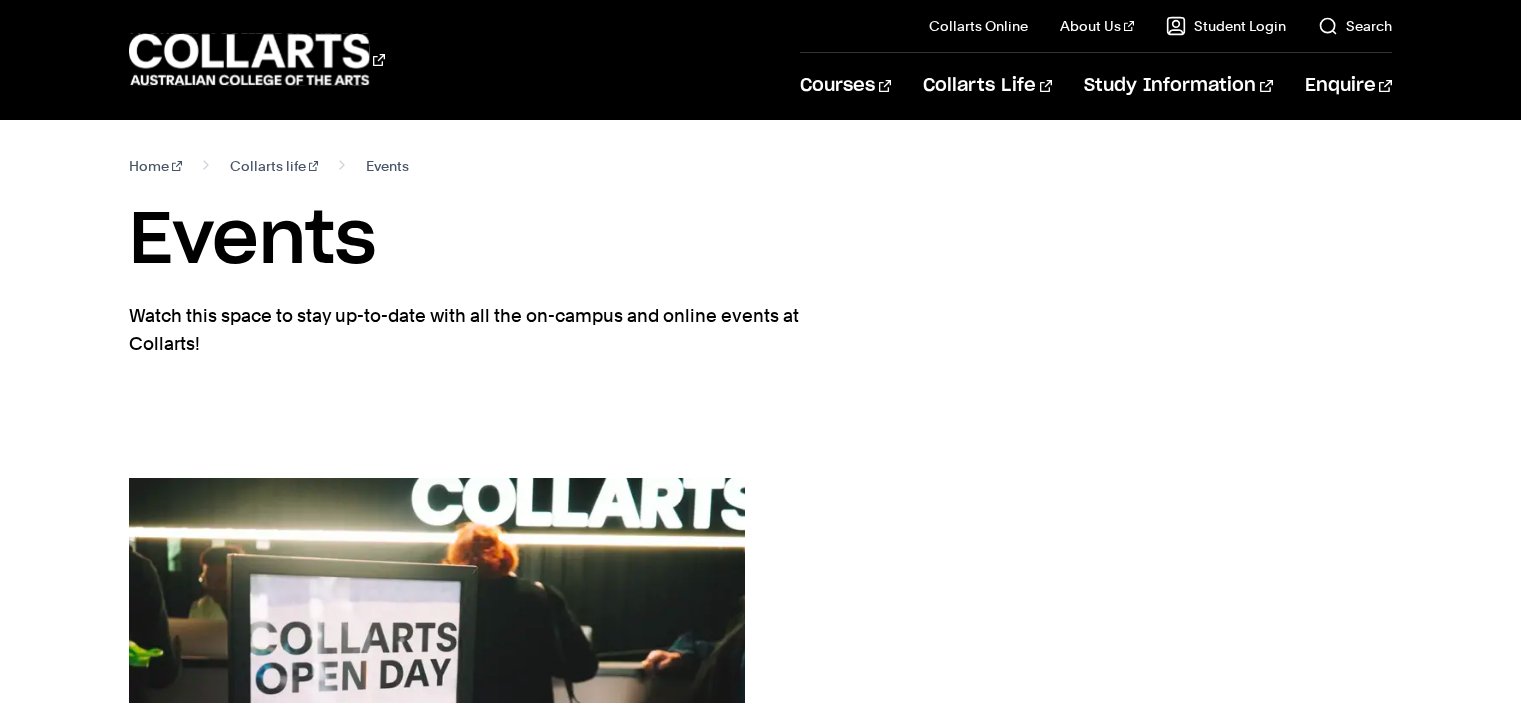 scroll, scrollTop: 0, scrollLeft: 0, axis: both 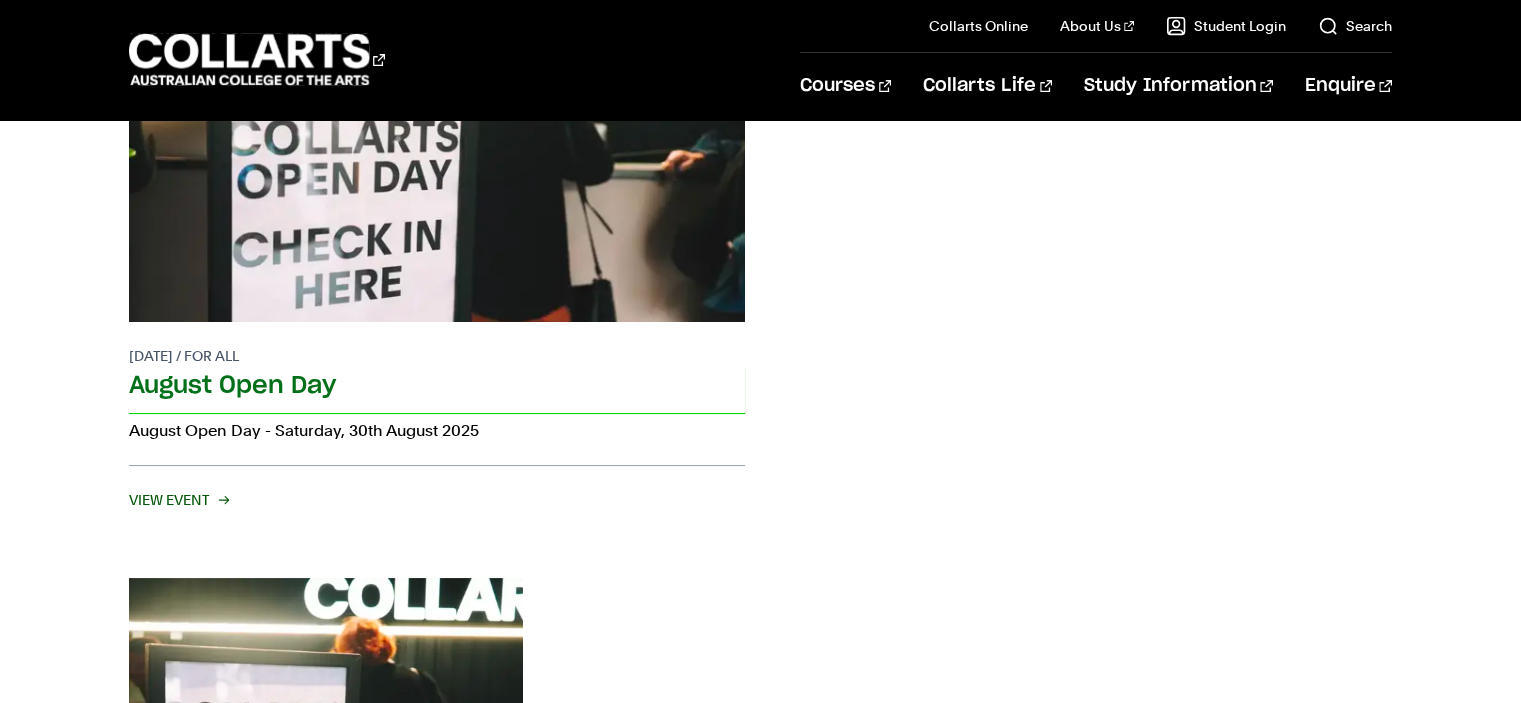 click on "August Open Day" at bounding box center [436, 389] 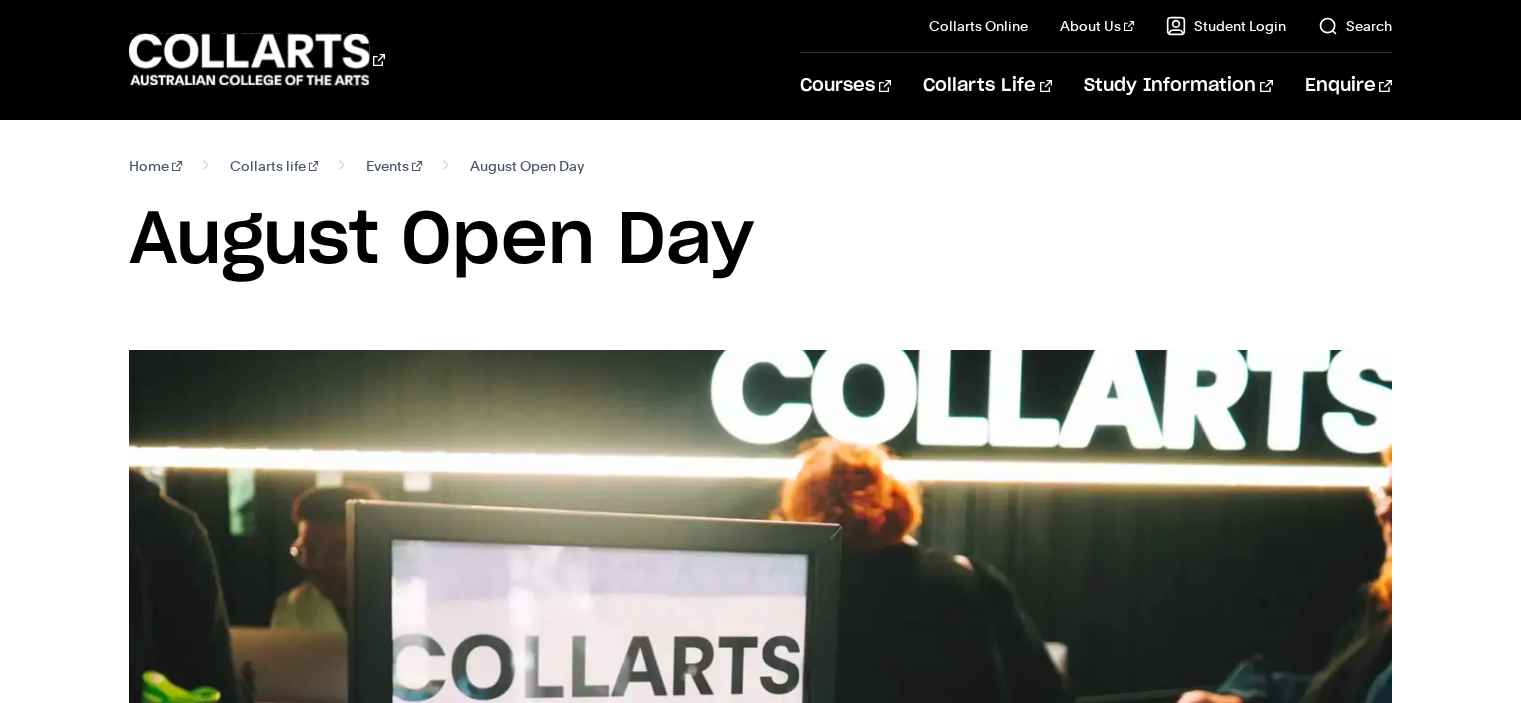 scroll, scrollTop: 0, scrollLeft: 0, axis: both 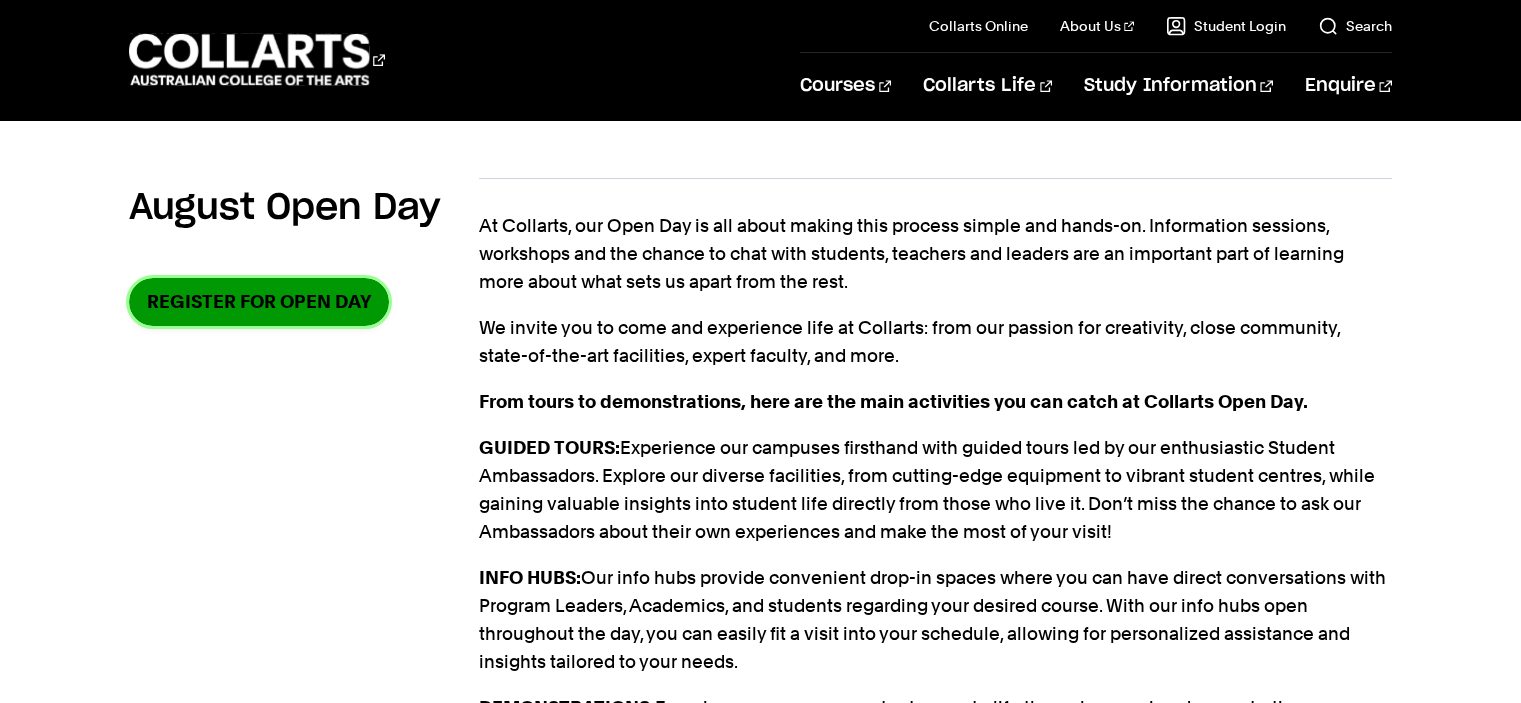 click on "Register for Open Day" at bounding box center (259, 301) 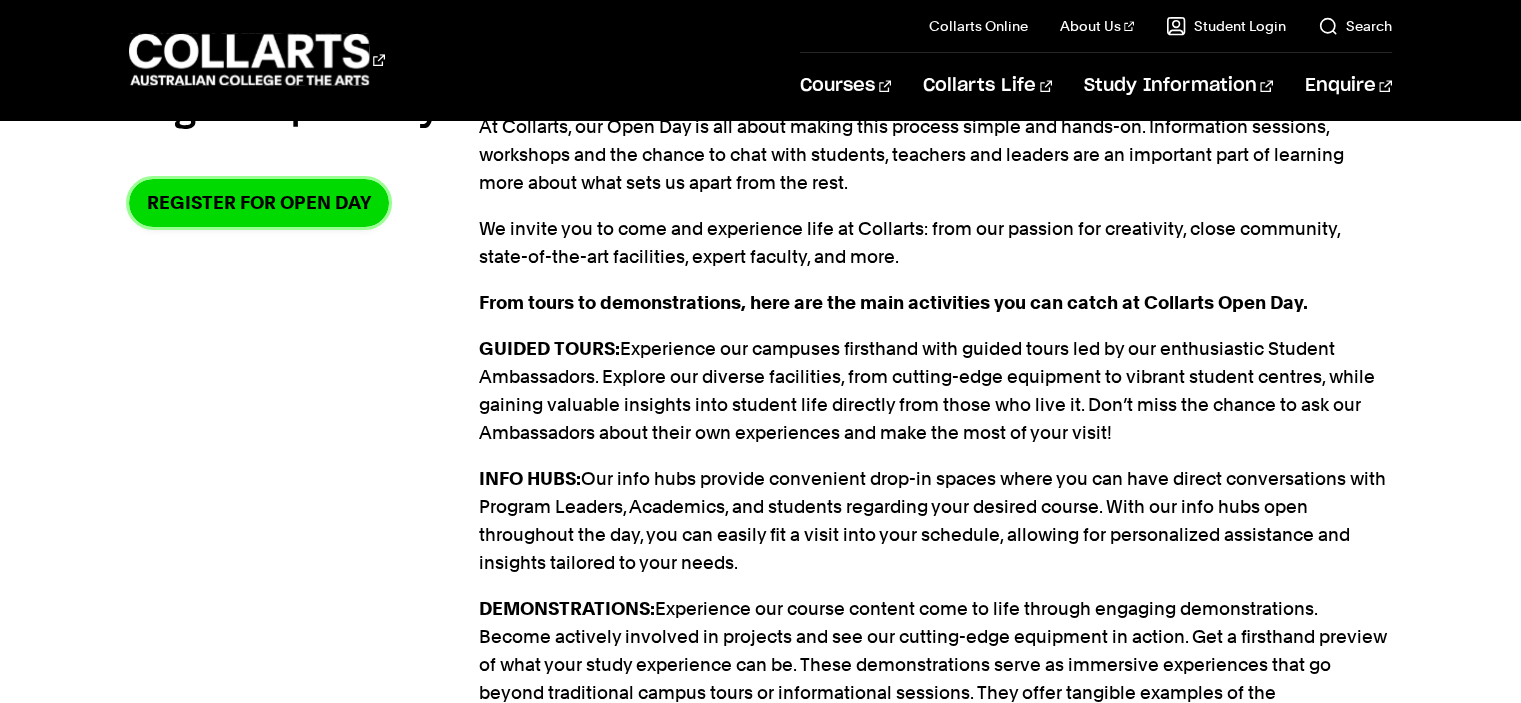 scroll, scrollTop: 1005, scrollLeft: 0, axis: vertical 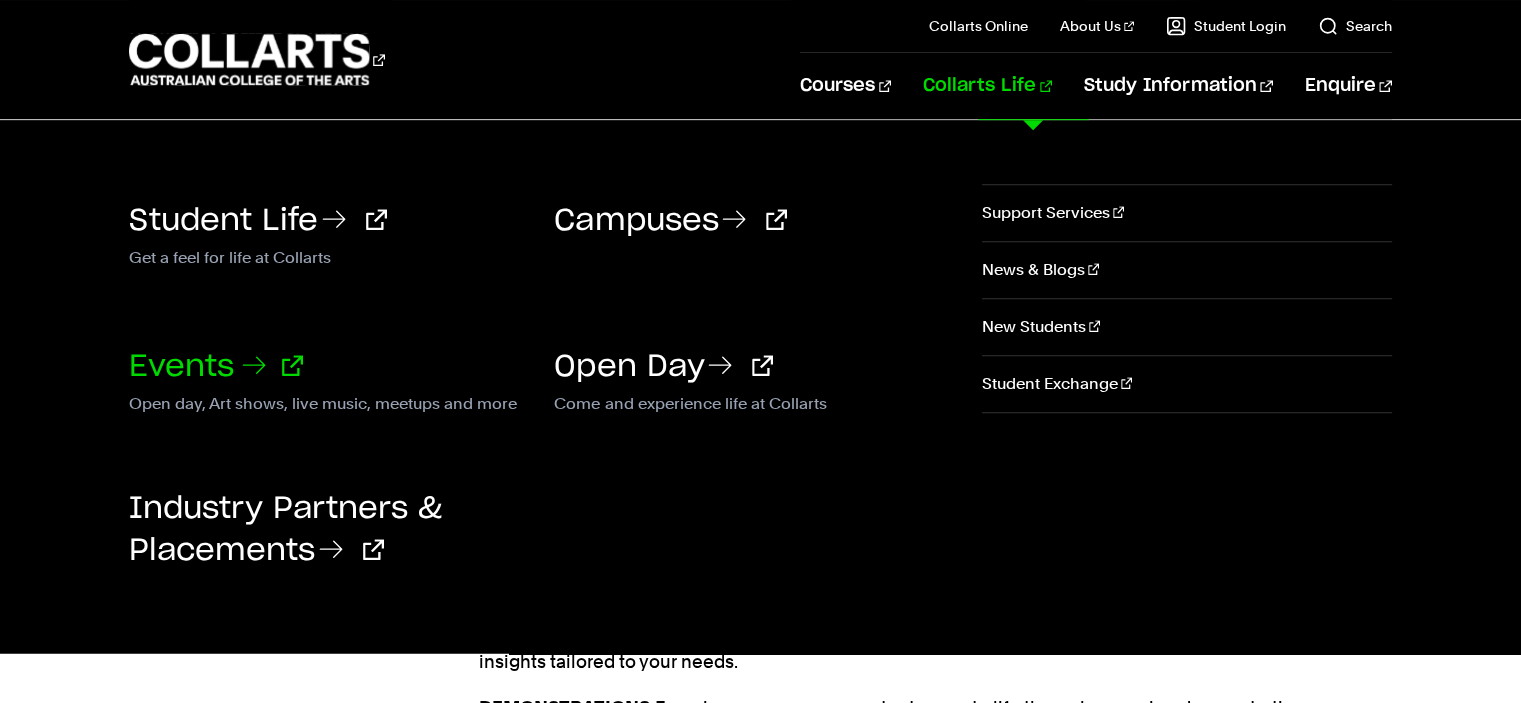 click on "Events" at bounding box center (216, 367) 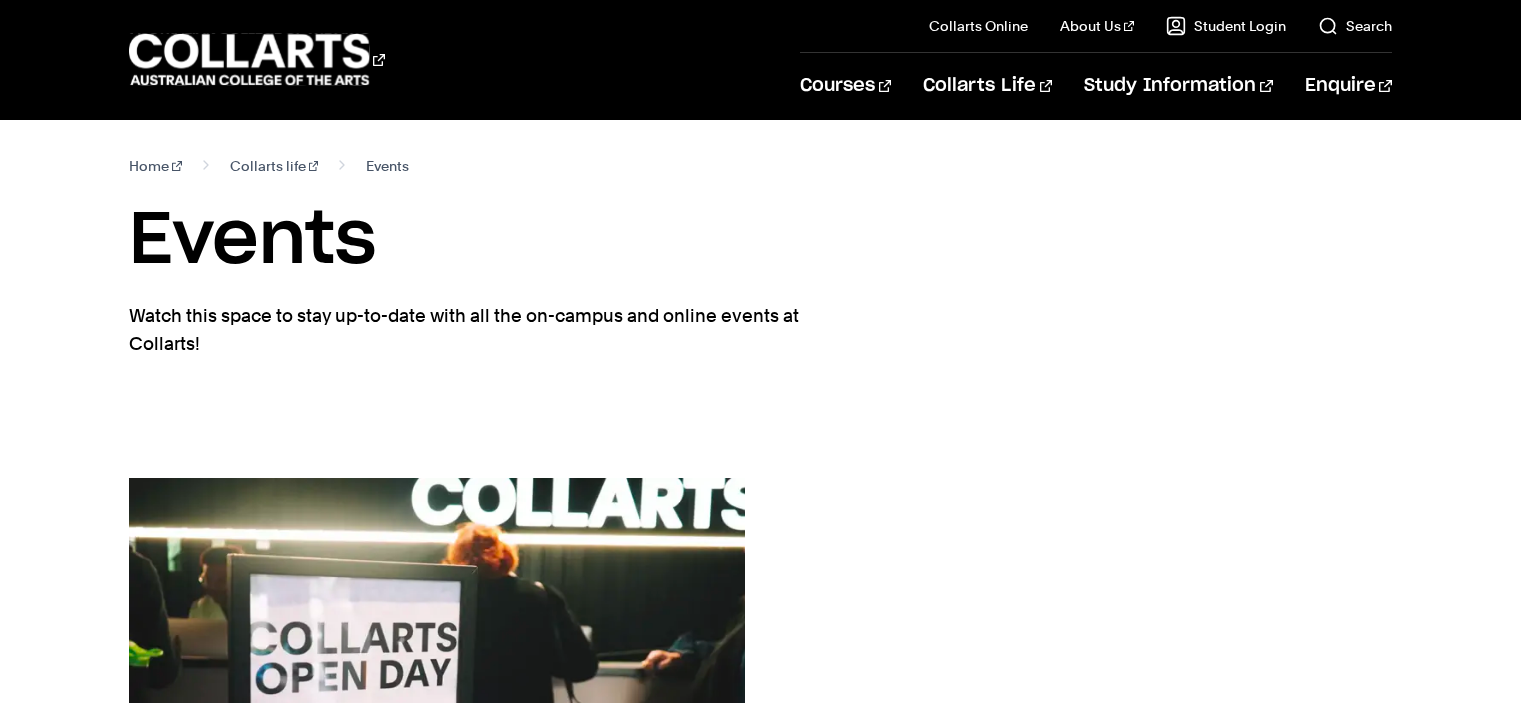 scroll, scrollTop: 0, scrollLeft: 0, axis: both 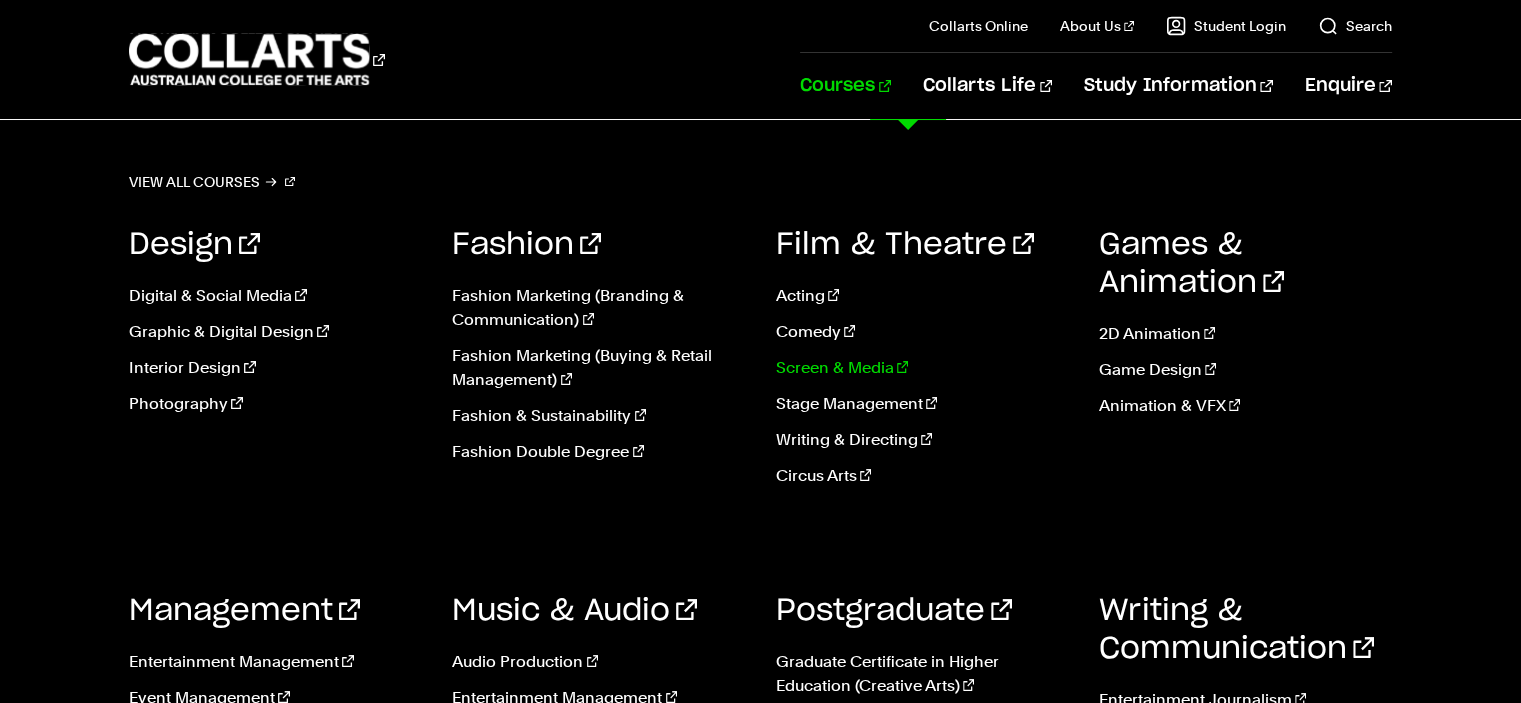 click on "Screen & Media" at bounding box center [922, 368] 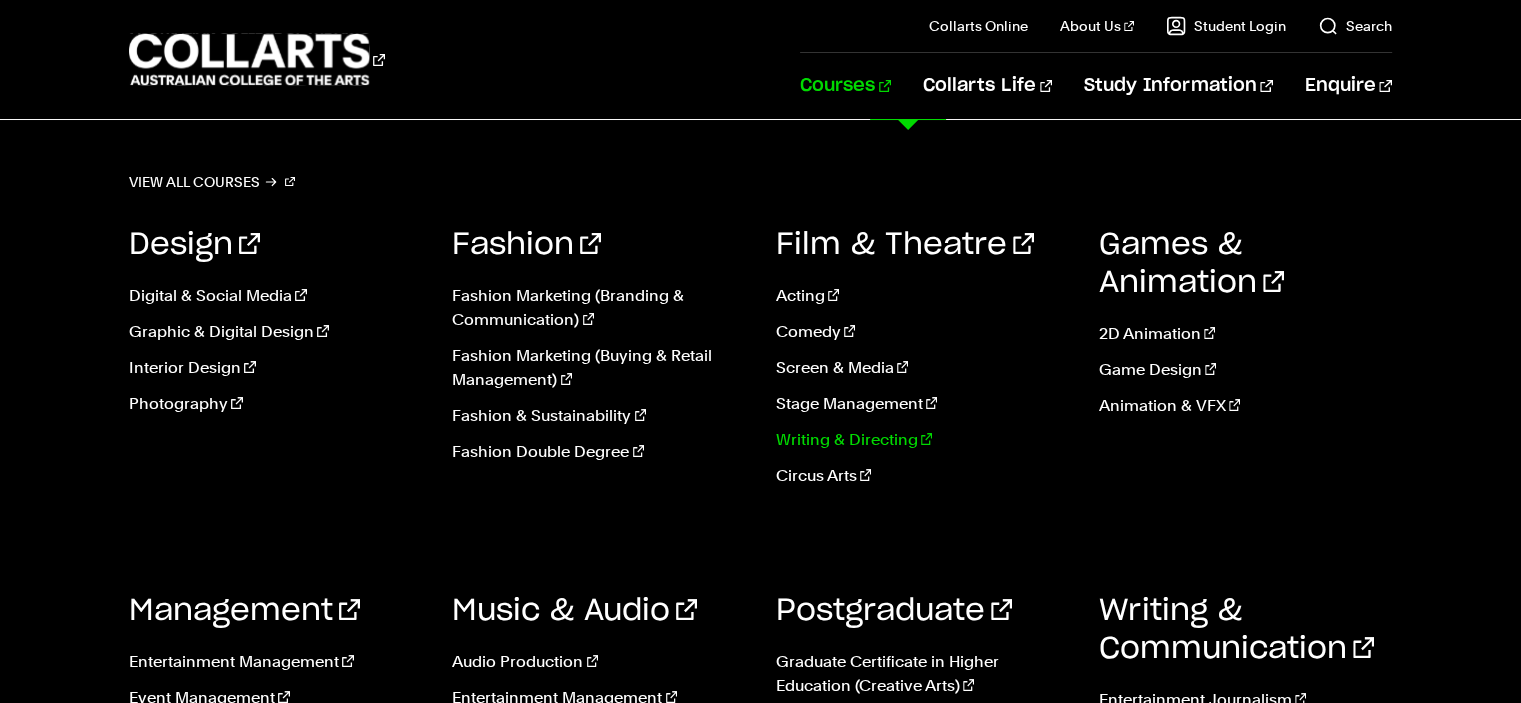 click on "Writing & Directing" at bounding box center [922, 440] 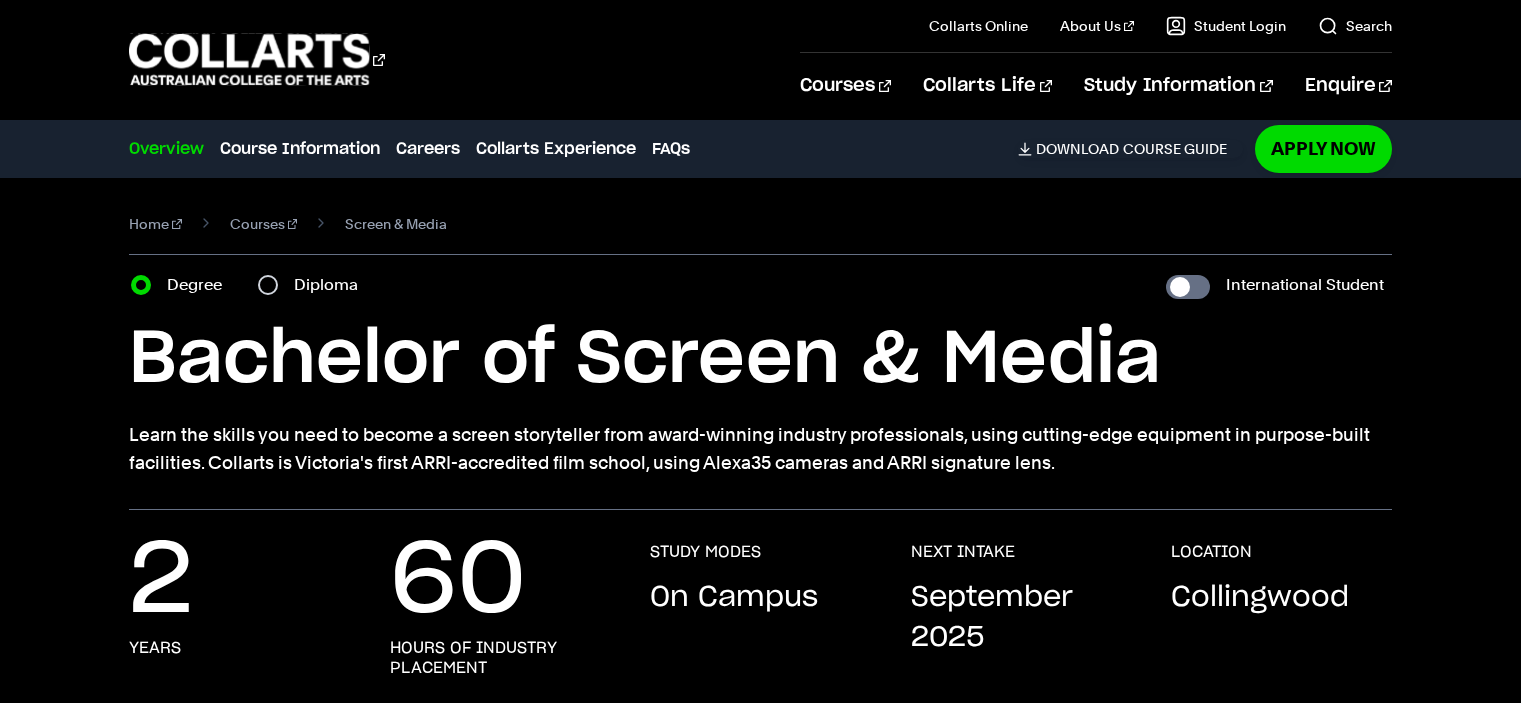 scroll, scrollTop: 0, scrollLeft: 0, axis: both 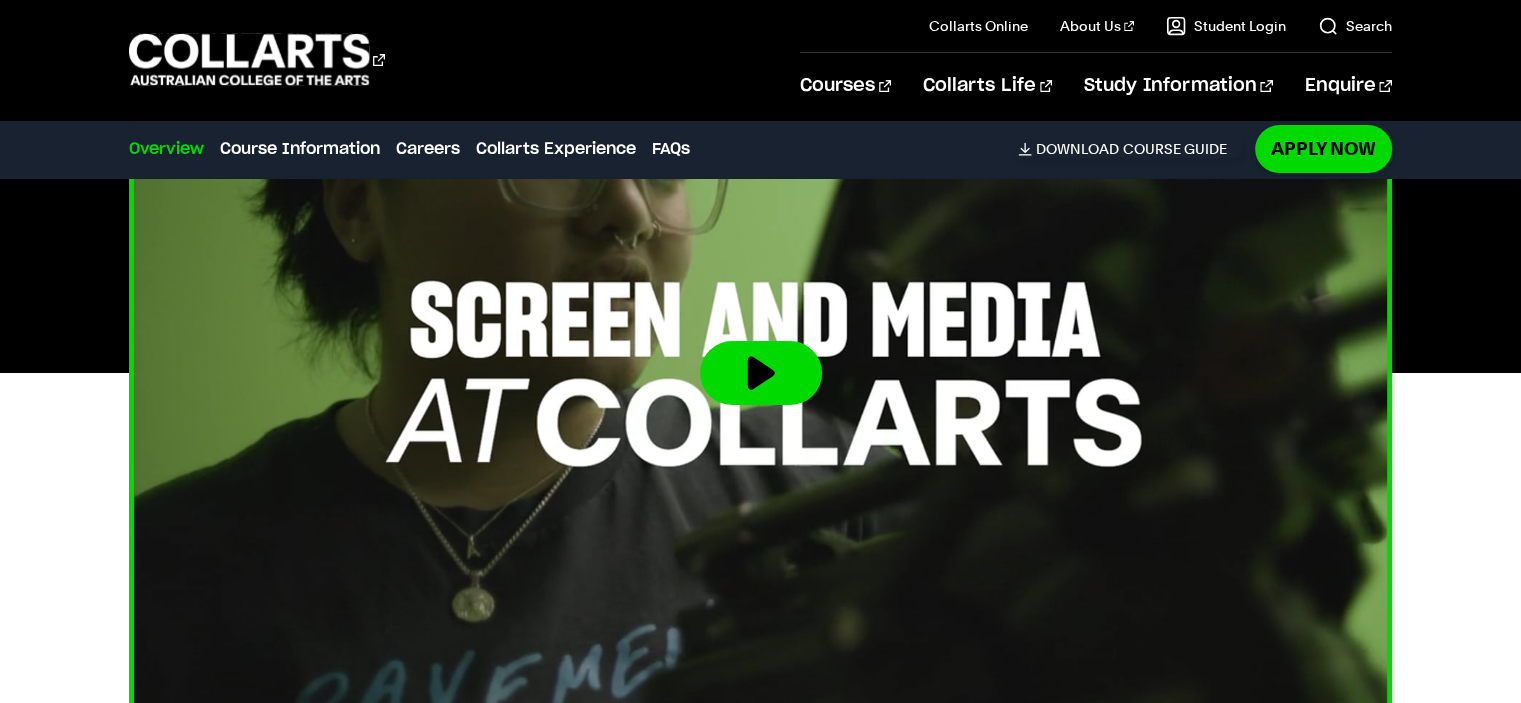 click at bounding box center [761, 373] 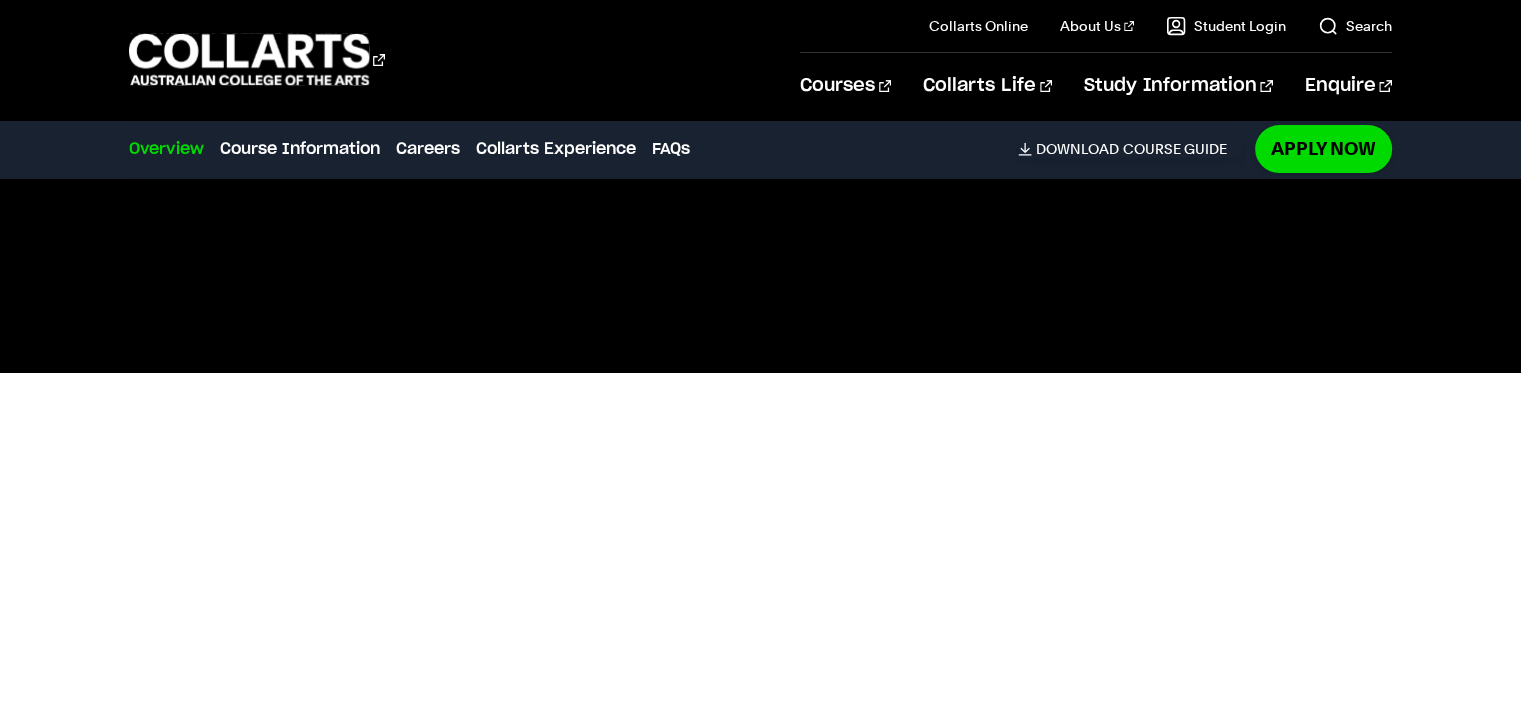 scroll, scrollTop: 700, scrollLeft: 0, axis: vertical 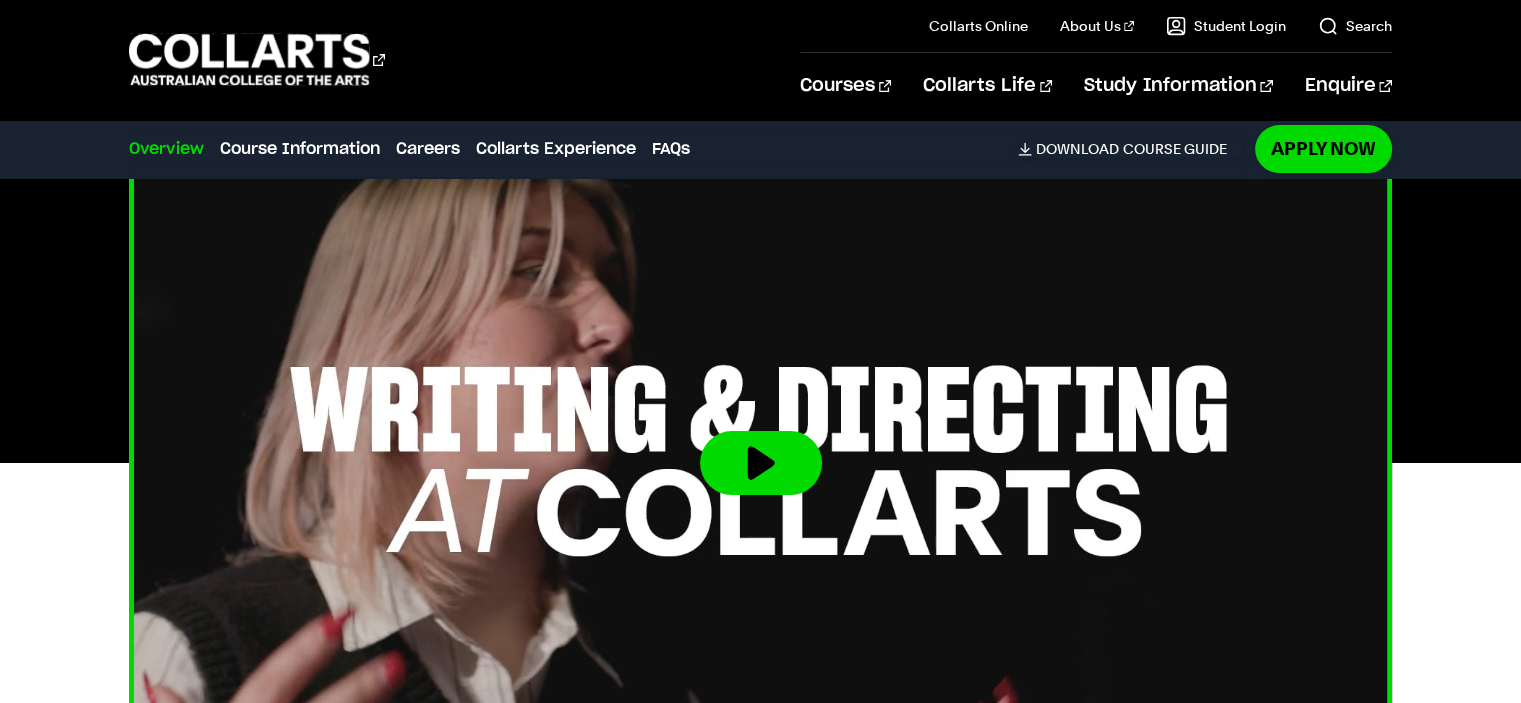 click at bounding box center (761, 463) 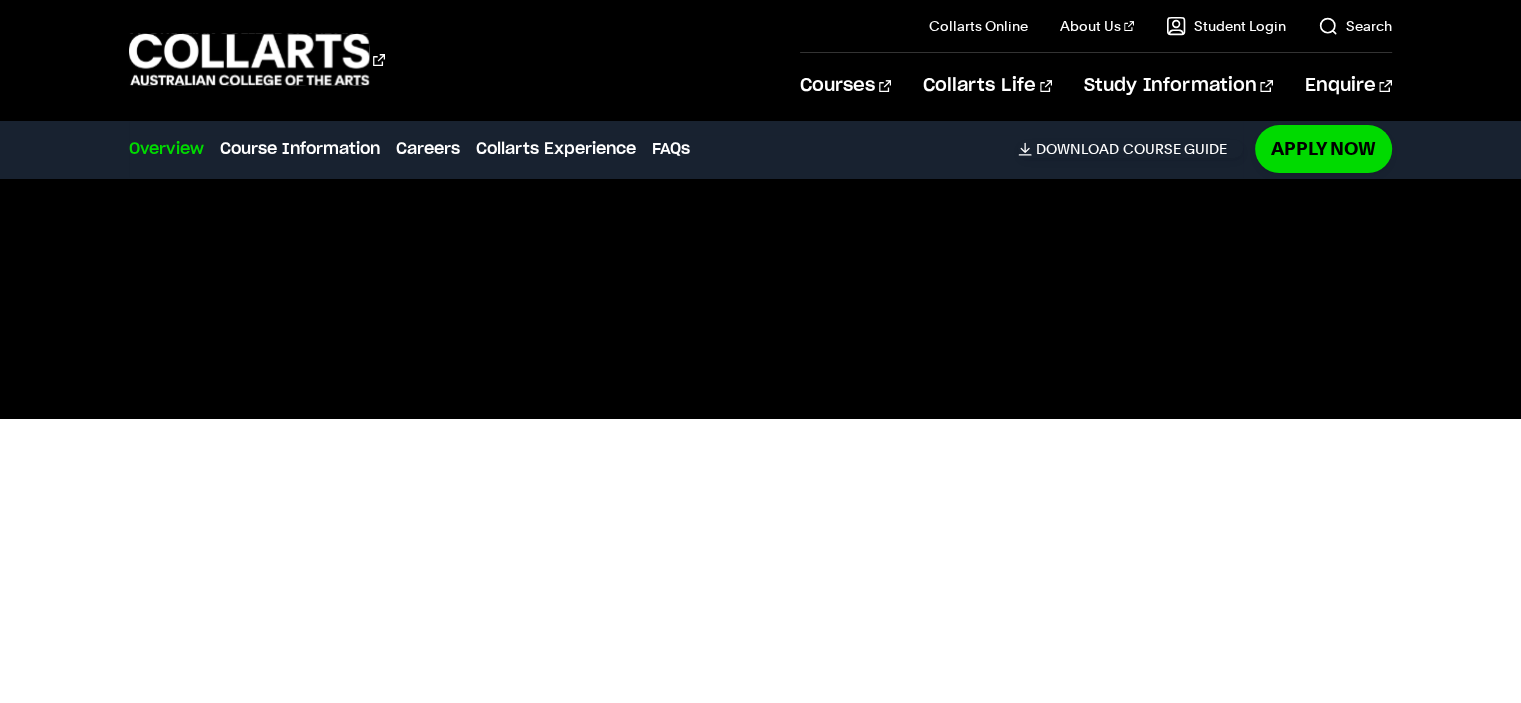 scroll, scrollTop: 700, scrollLeft: 0, axis: vertical 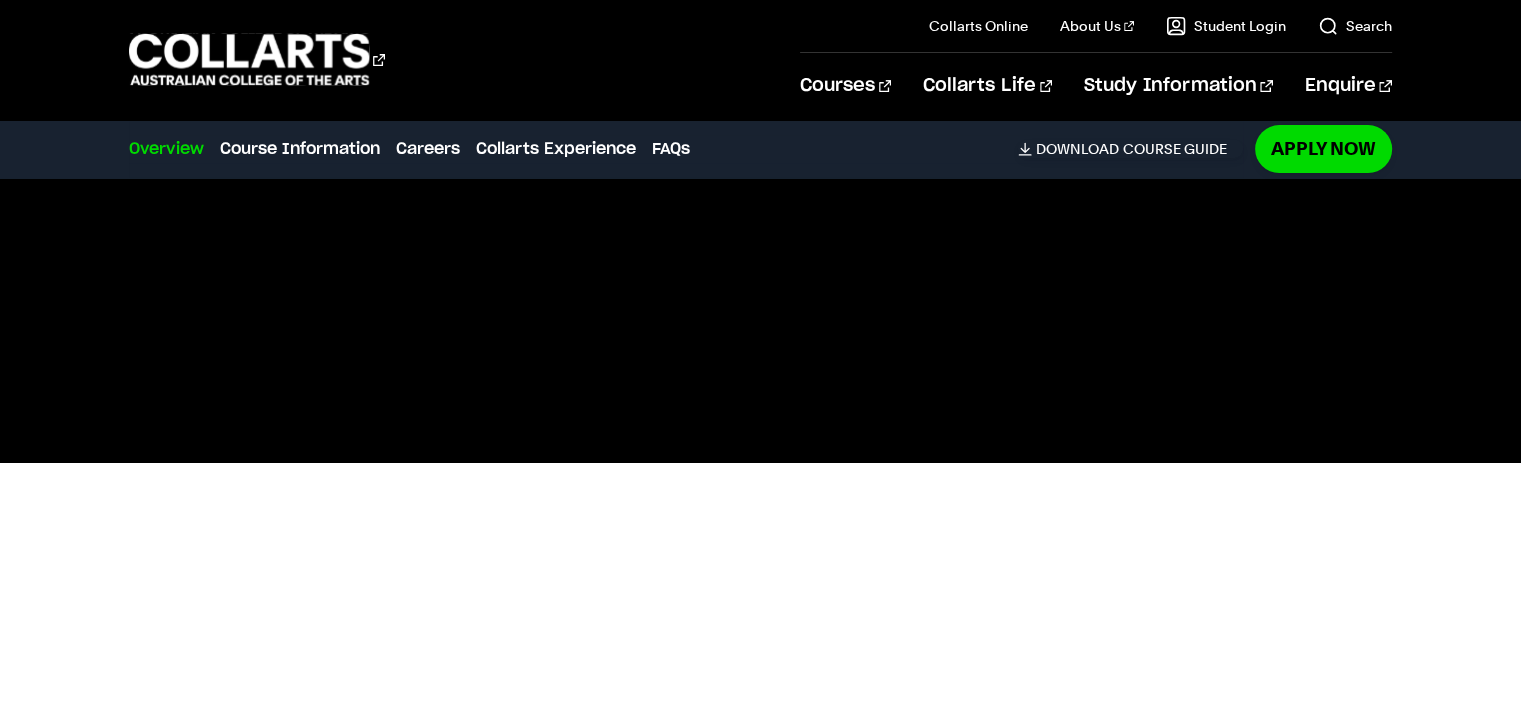 click on "Courses" at bounding box center [449, 59] 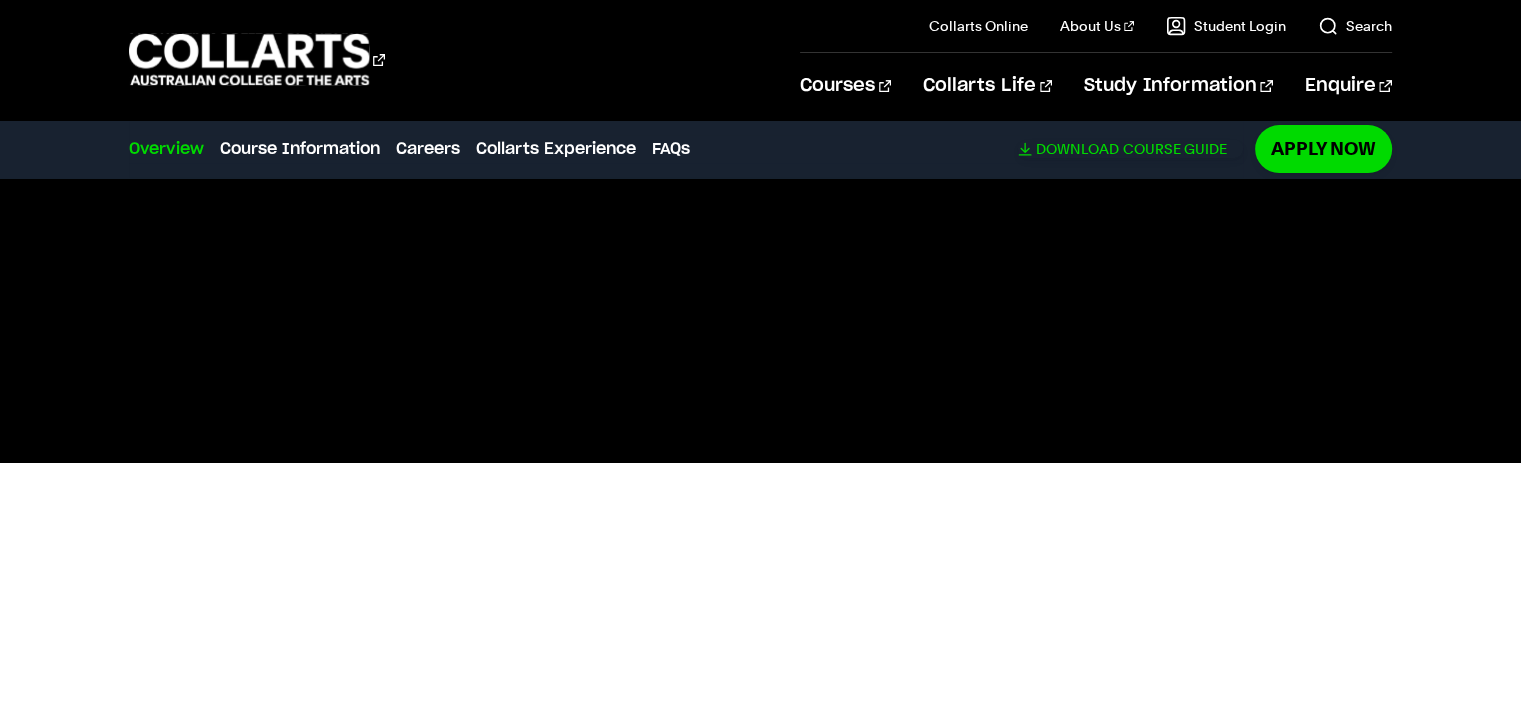 click on "Download" at bounding box center [1077, 149] 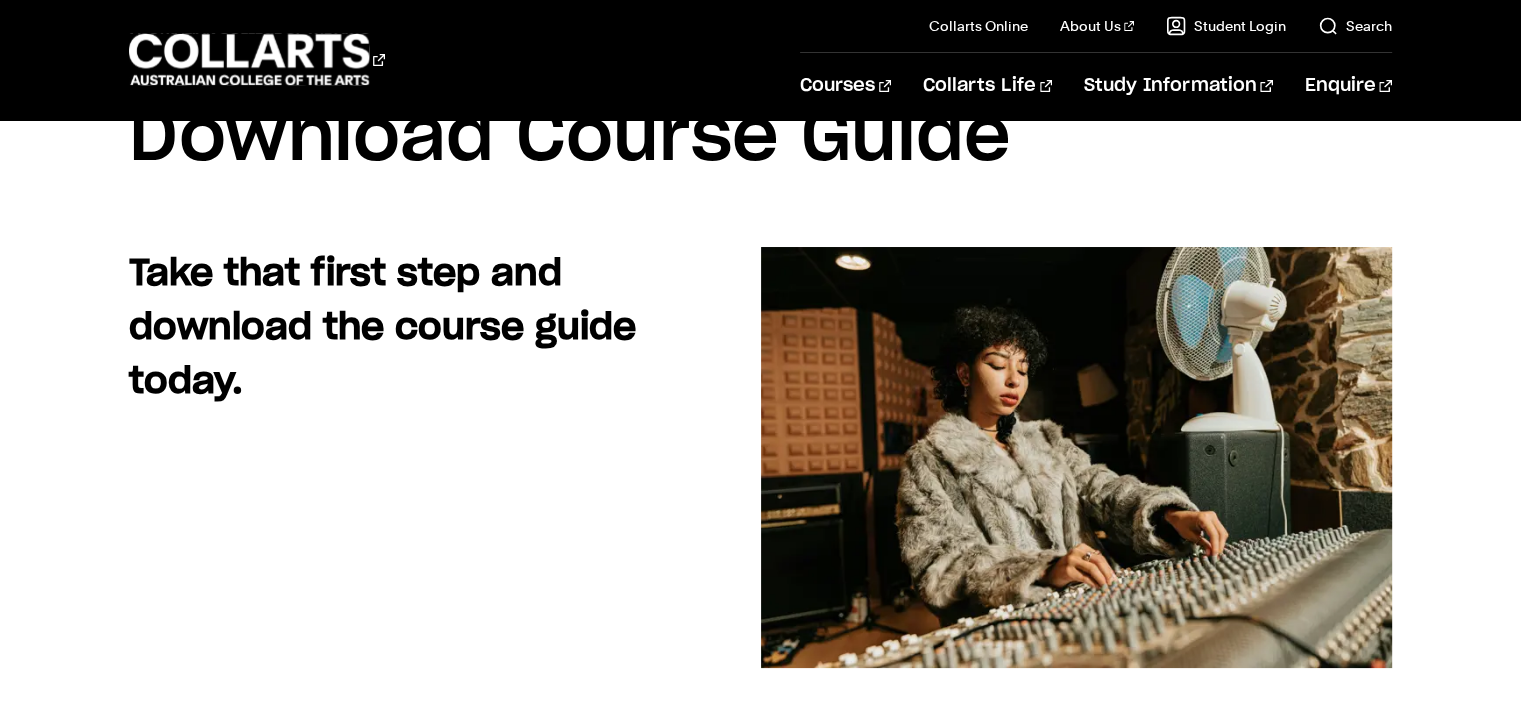 scroll, scrollTop: 0, scrollLeft: 0, axis: both 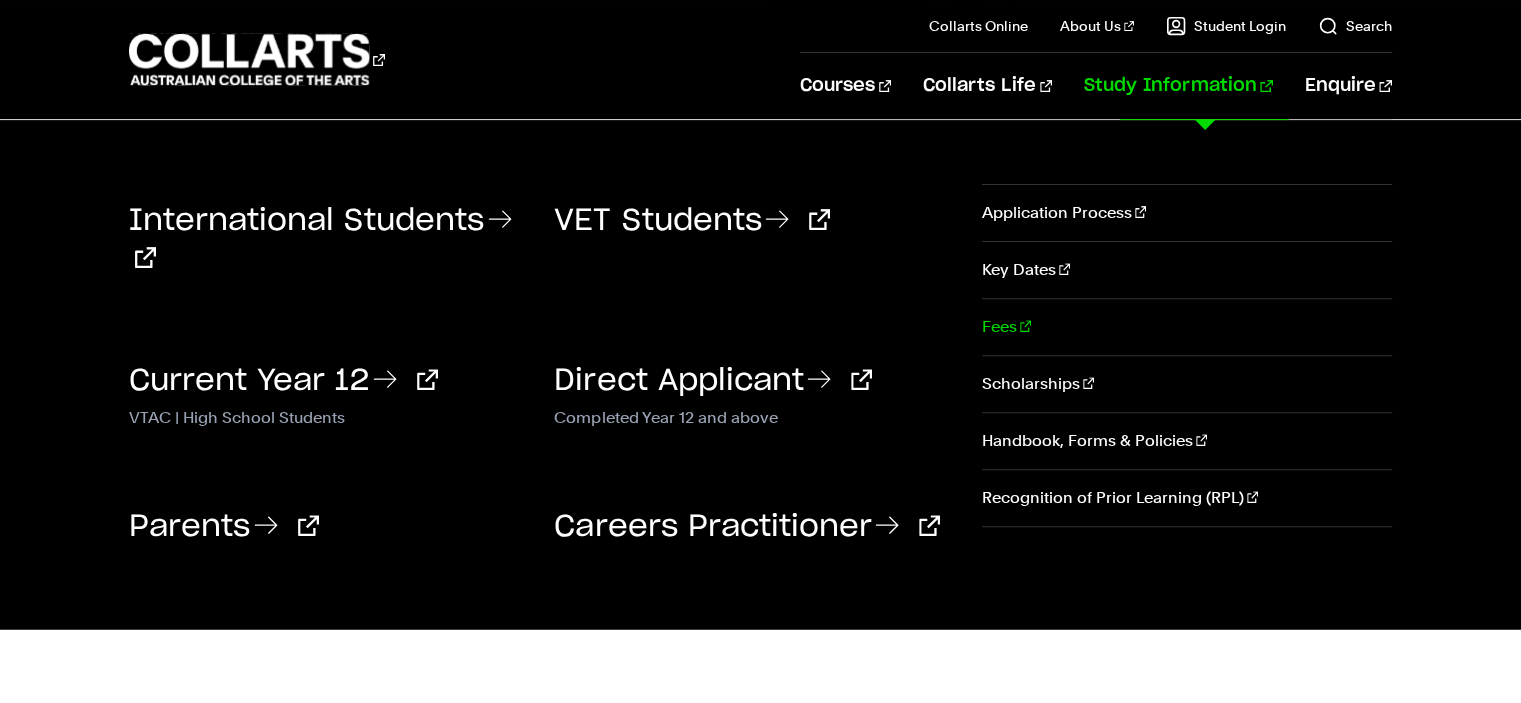 click on "Fees" at bounding box center [1187, 327] 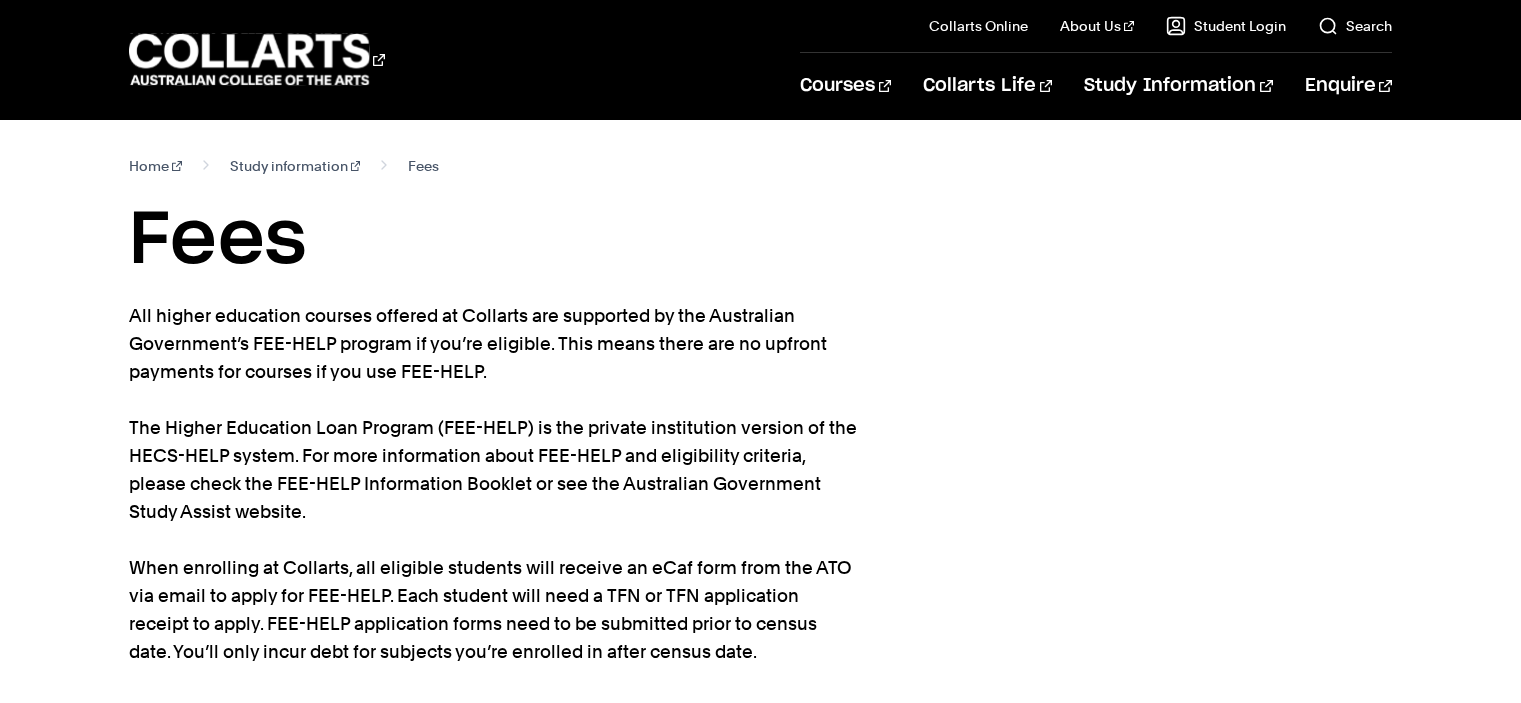 scroll, scrollTop: 0, scrollLeft: 0, axis: both 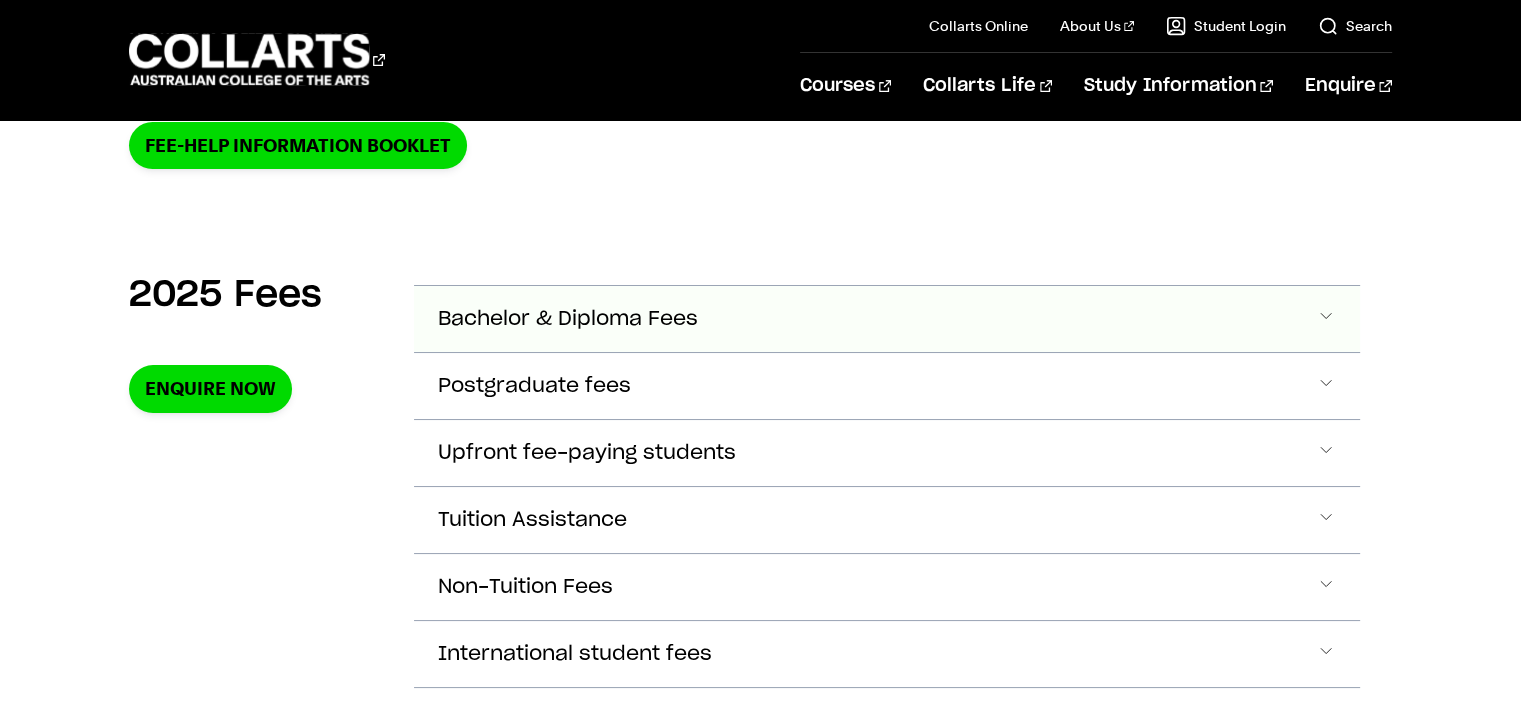 click on "Bachelor & Diploma Fees" at bounding box center (568, 319) 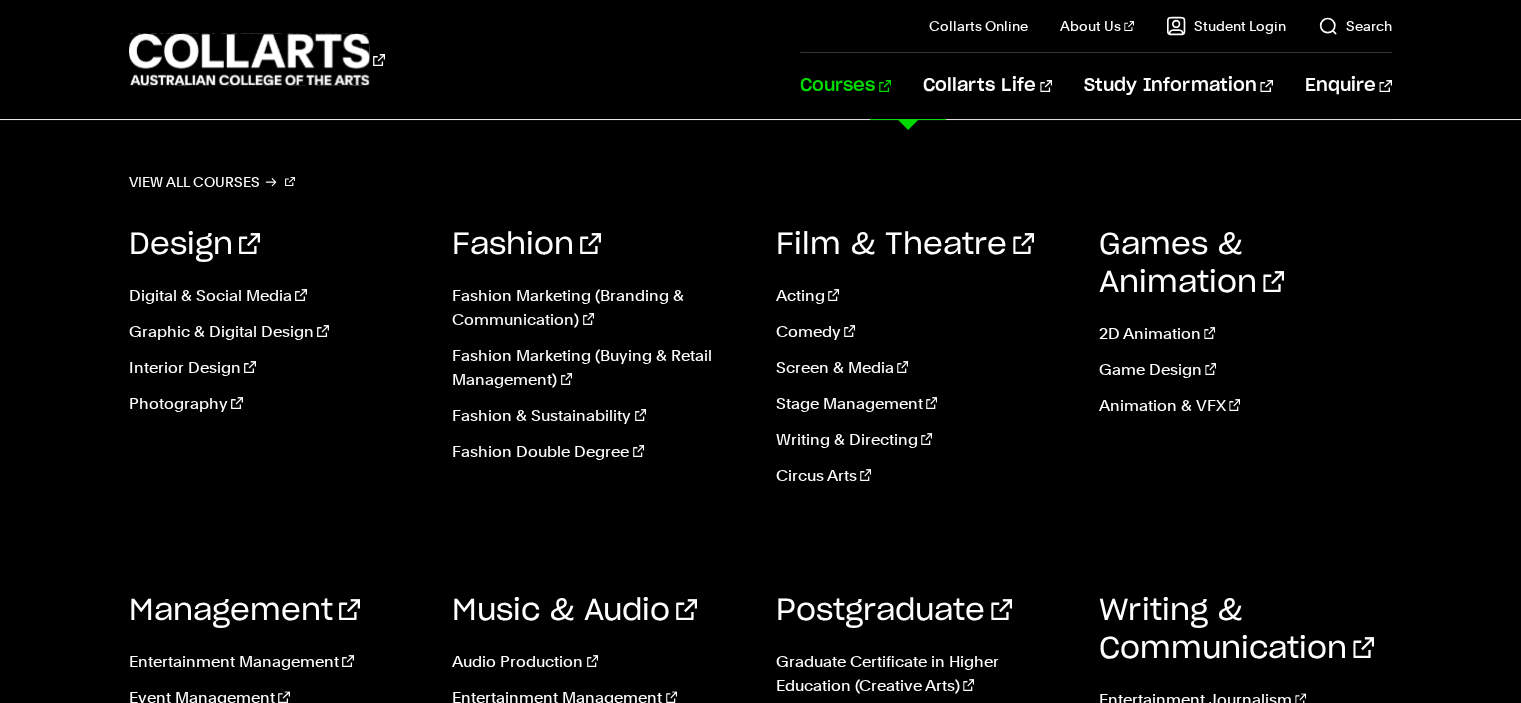 scroll, scrollTop: 300, scrollLeft: 0, axis: vertical 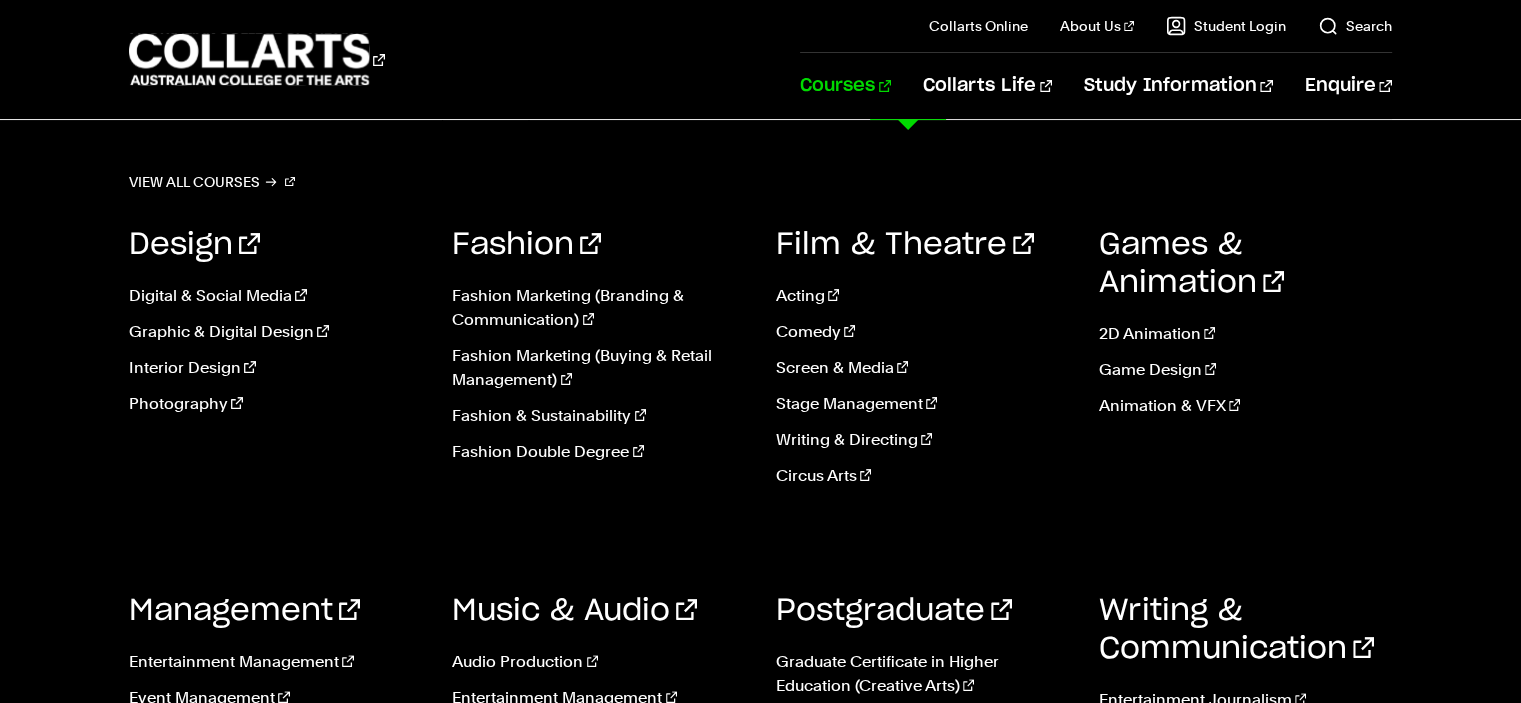 click on "Courses" at bounding box center (845, 86) 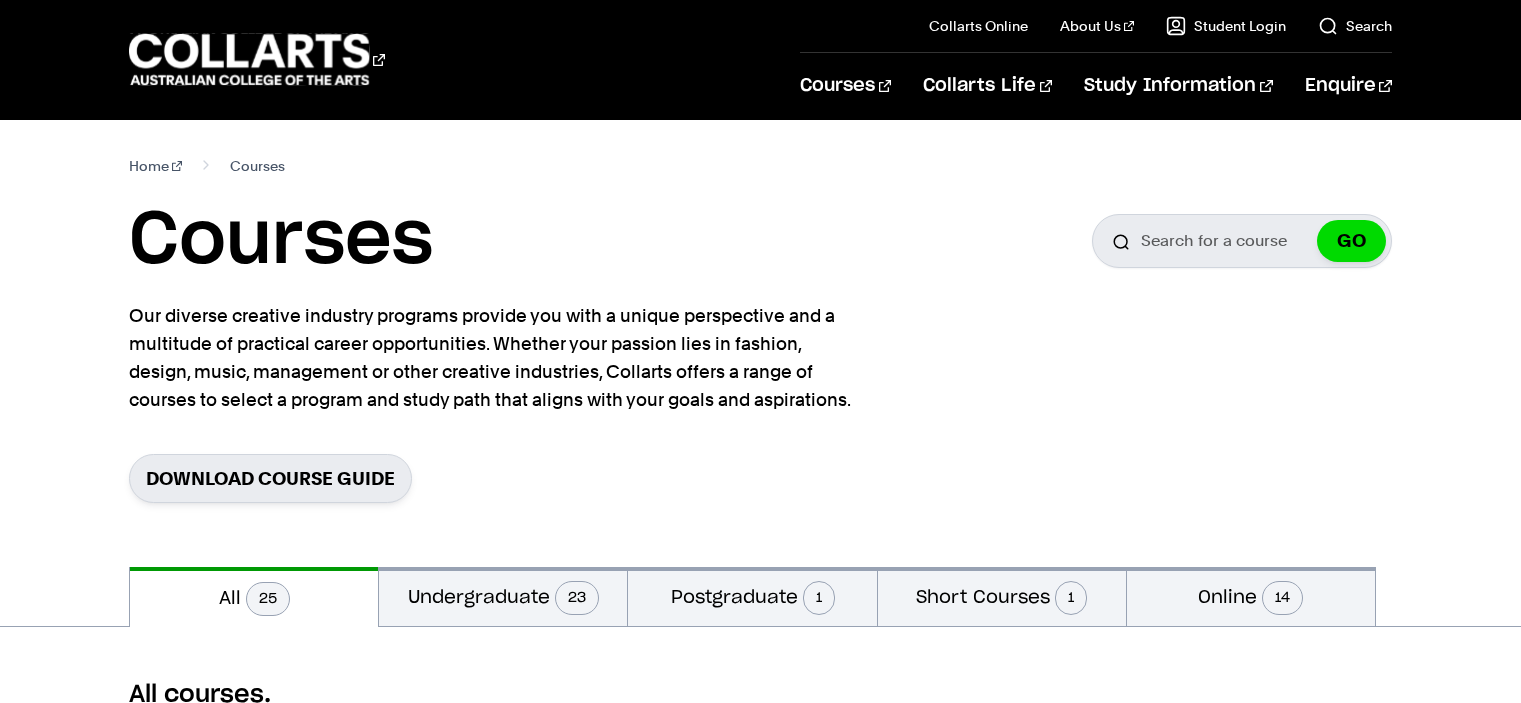 scroll, scrollTop: 200, scrollLeft: 0, axis: vertical 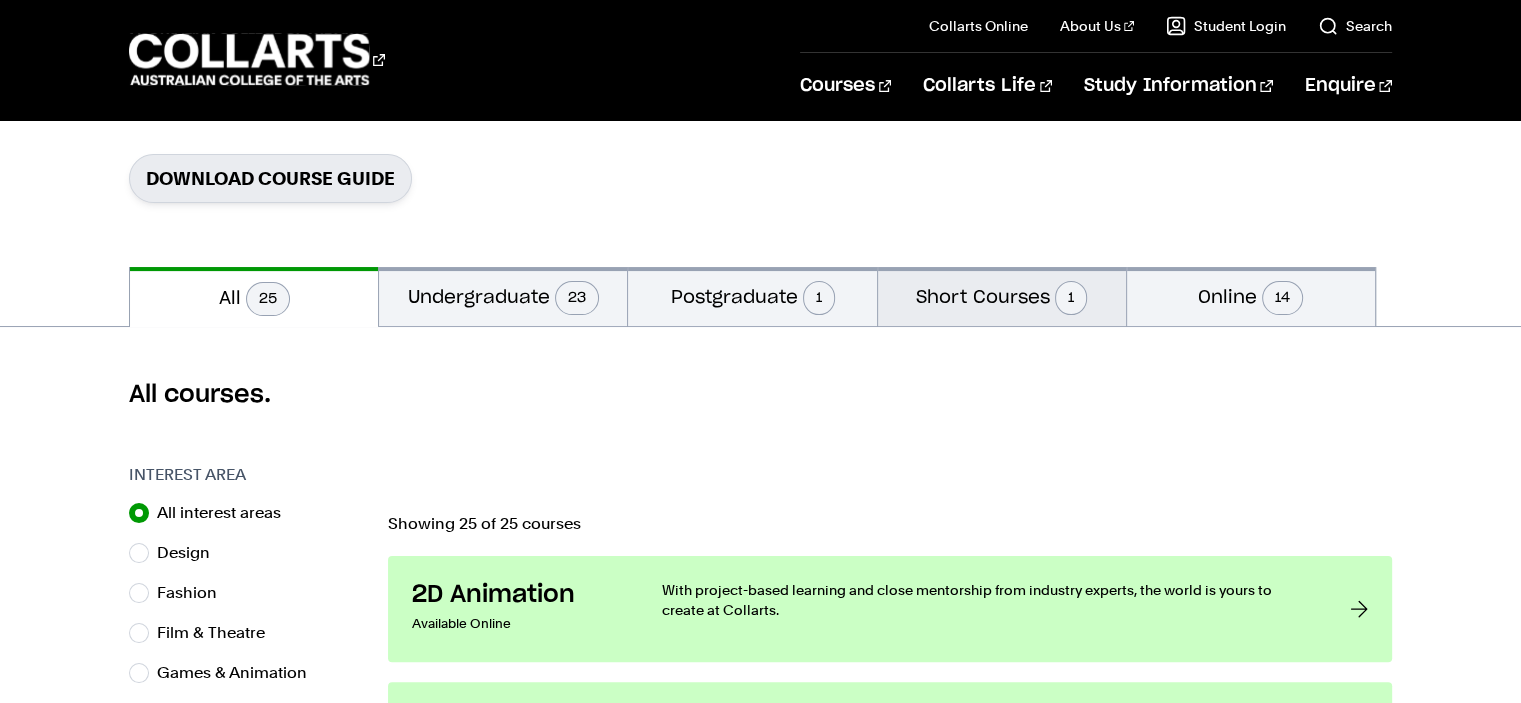 click on "Short Courses  1" at bounding box center (1002, 296) 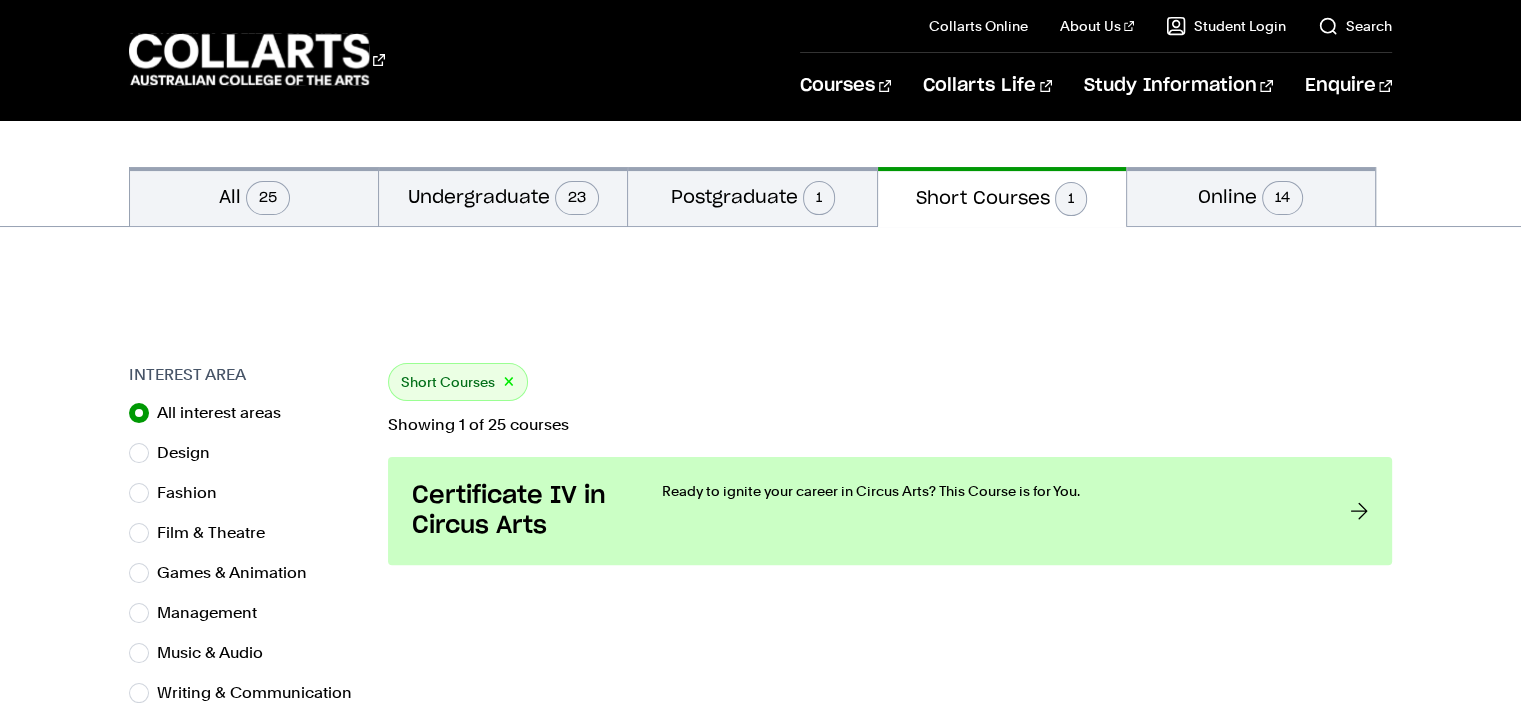 scroll, scrollTop: 200, scrollLeft: 0, axis: vertical 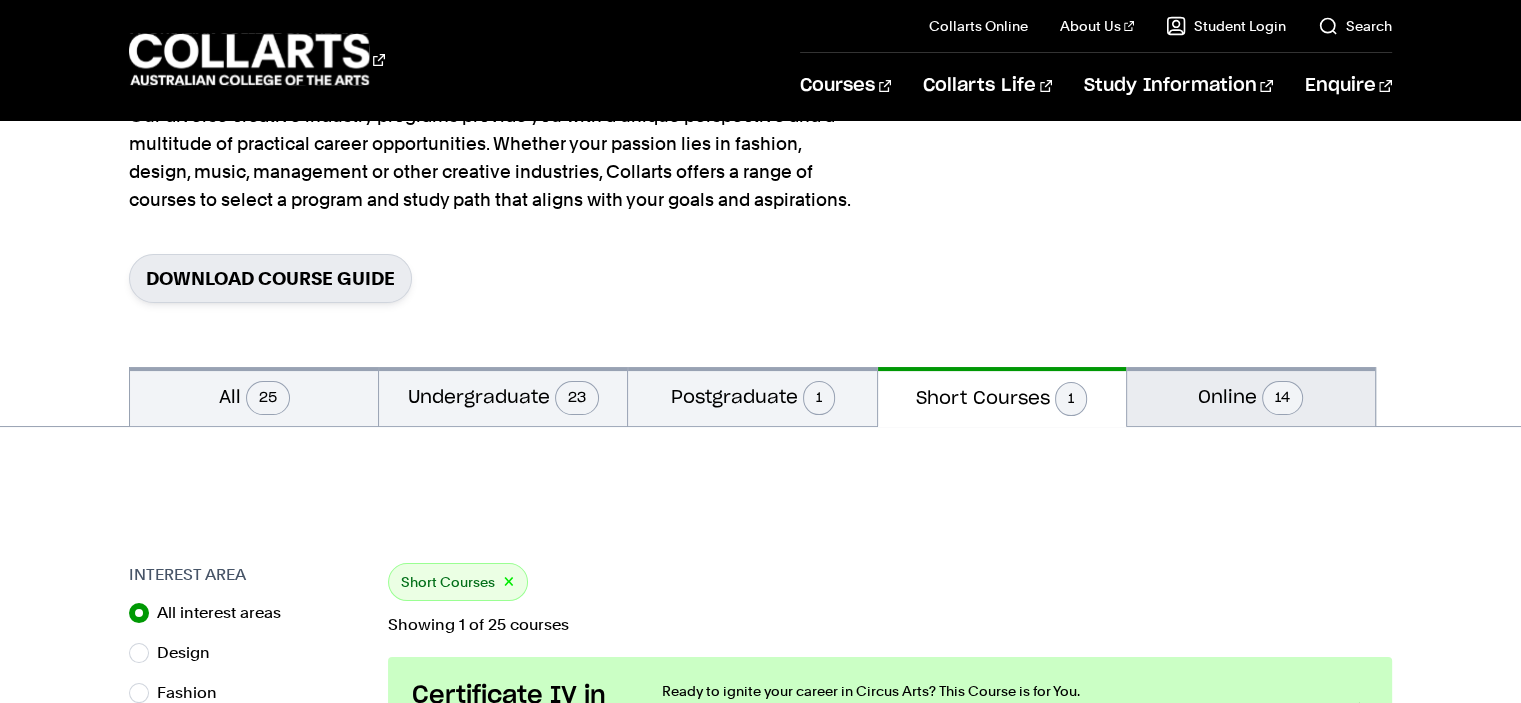 click on "Online  14" at bounding box center (1251, 396) 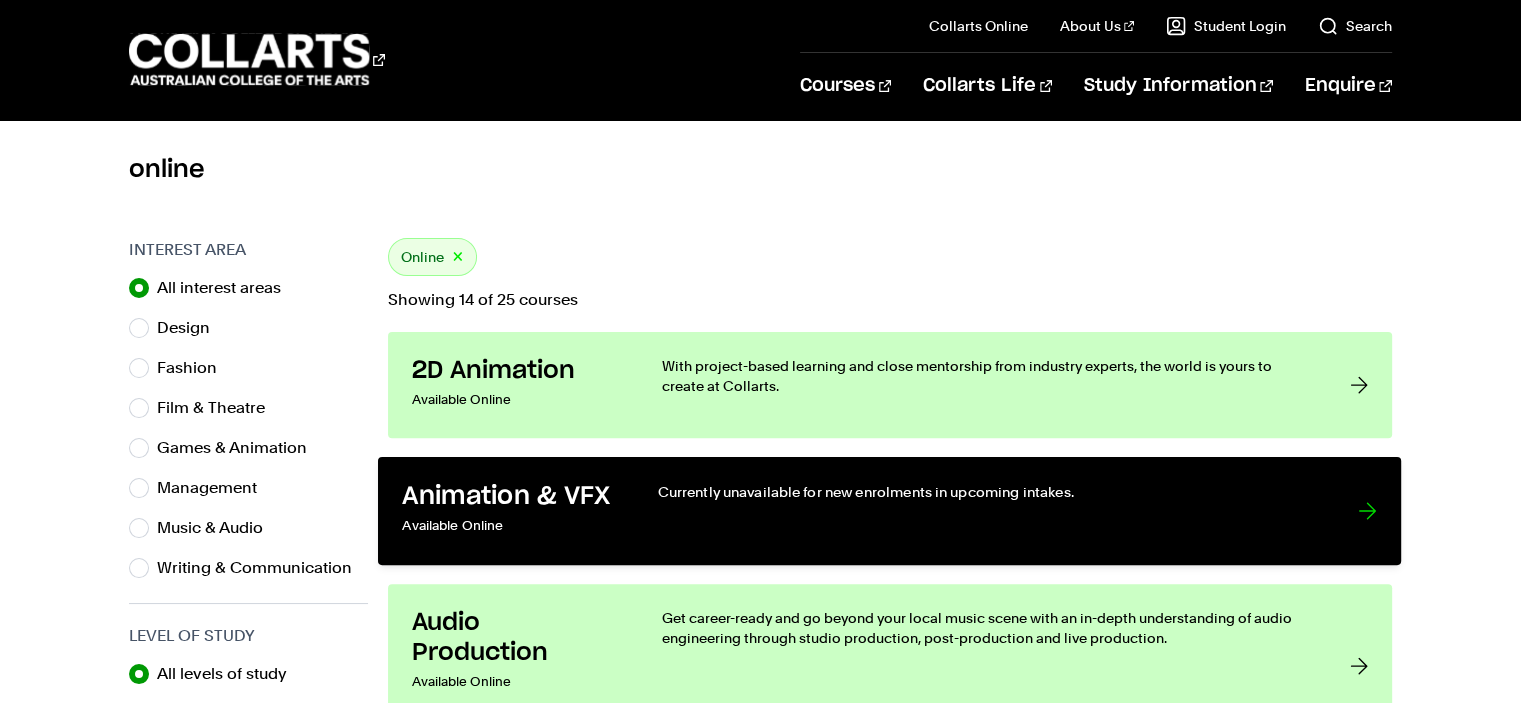 scroll, scrollTop: 300, scrollLeft: 0, axis: vertical 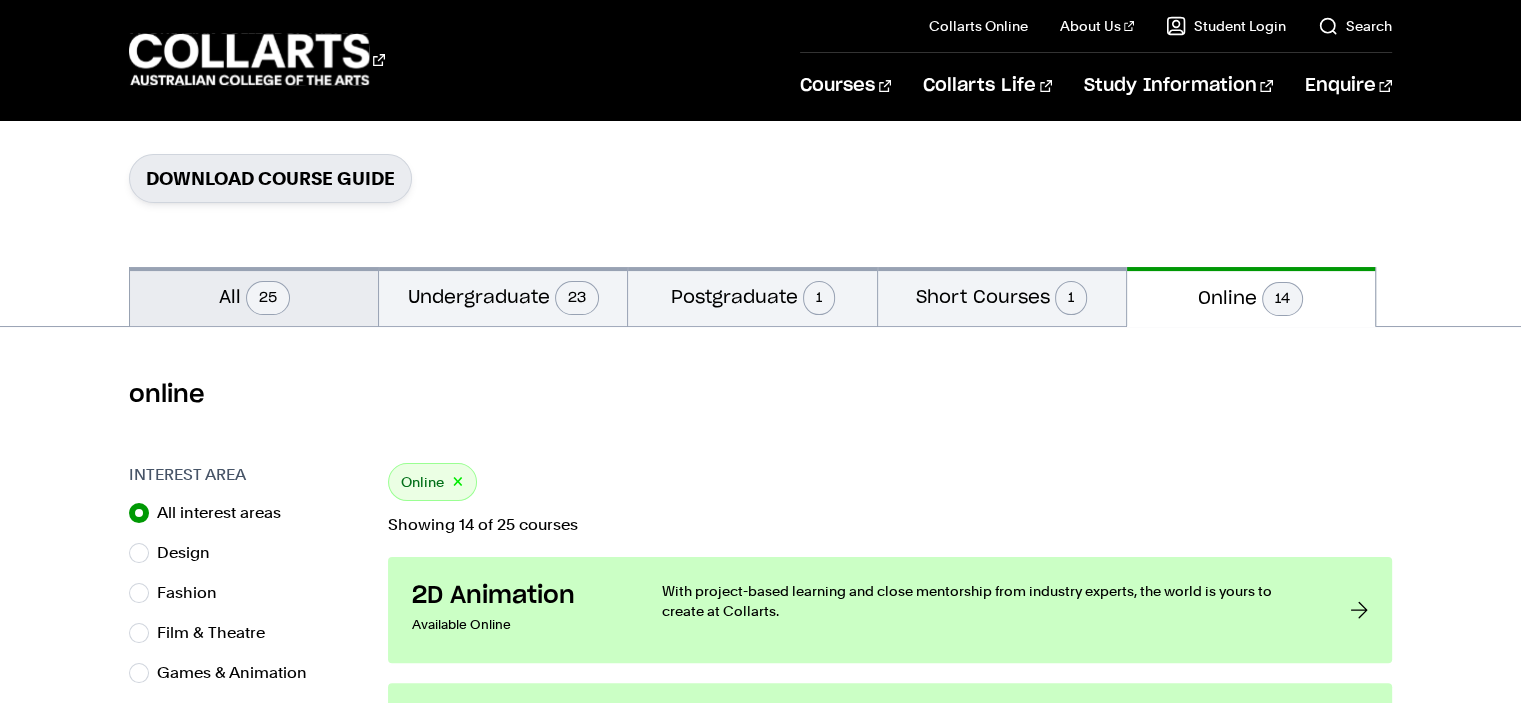 click on "All  25" at bounding box center (254, 296) 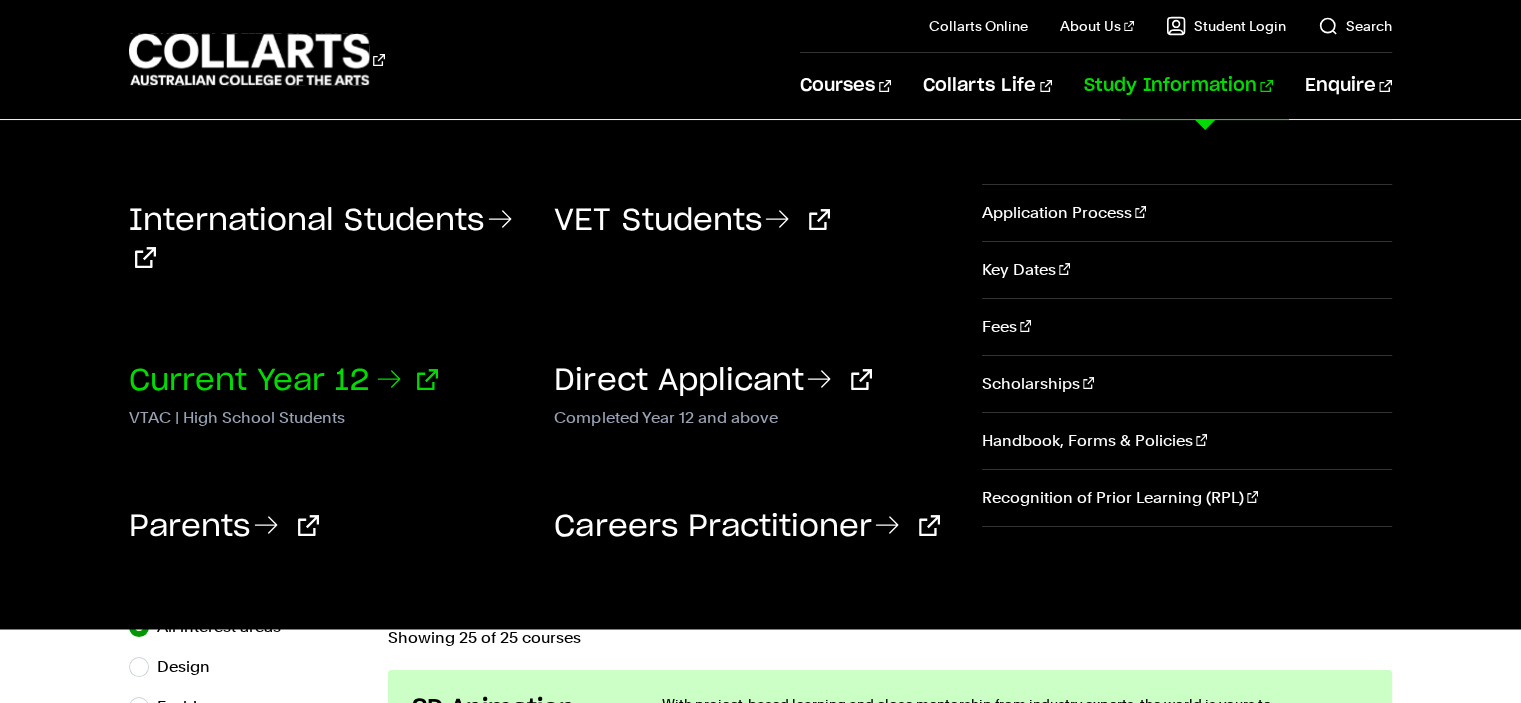scroll, scrollTop: 0, scrollLeft: 0, axis: both 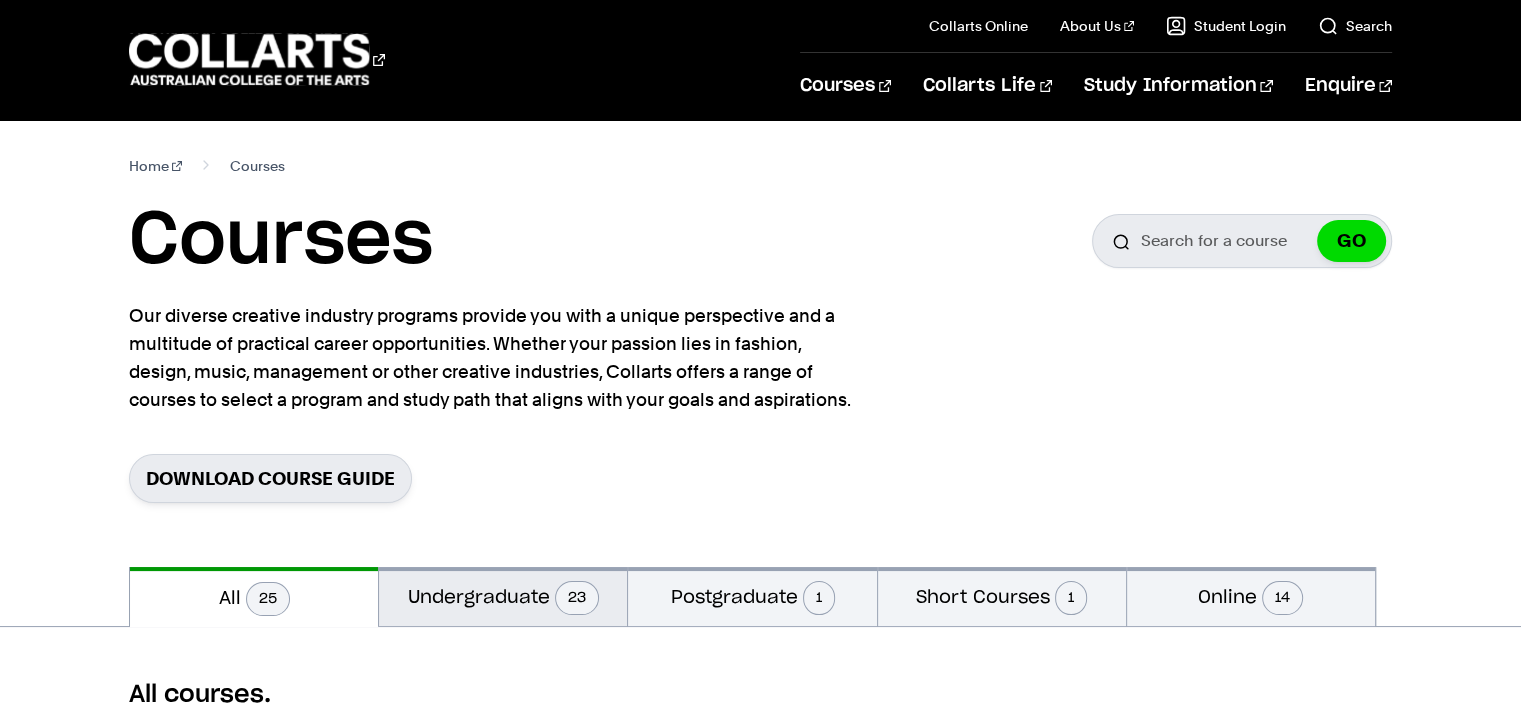 click on "Undergraduate  23" at bounding box center [503, 596] 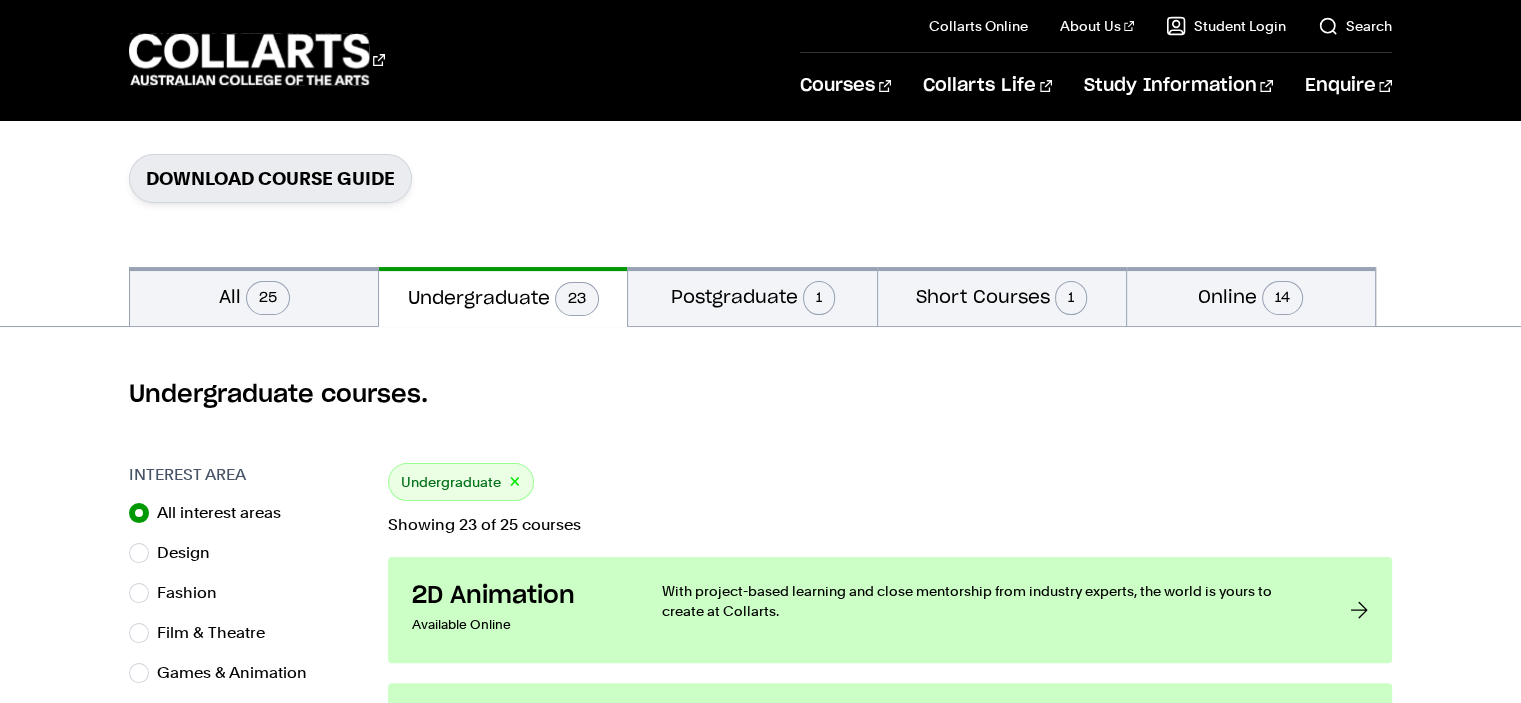 scroll, scrollTop: 400, scrollLeft: 0, axis: vertical 